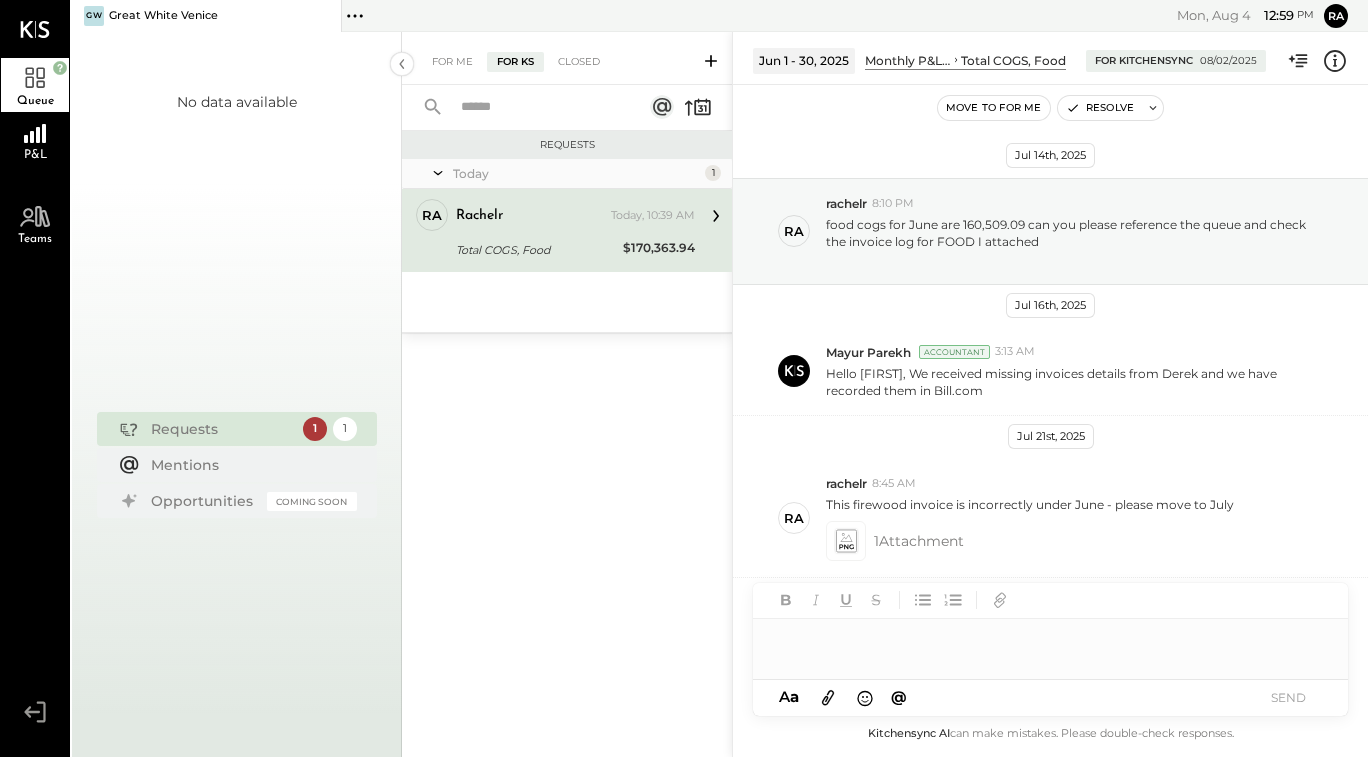 scroll, scrollTop: 0, scrollLeft: 0, axis: both 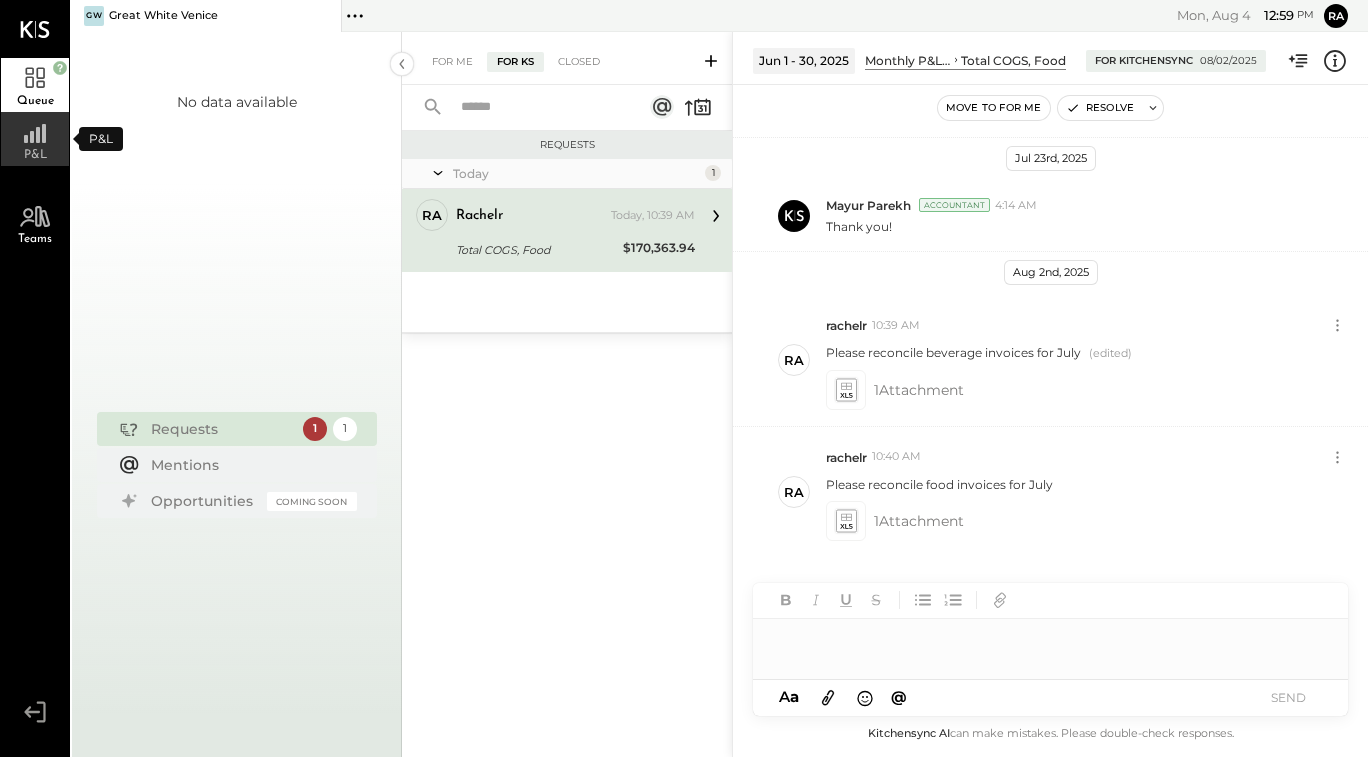 click on "P&L" at bounding box center [35, 139] 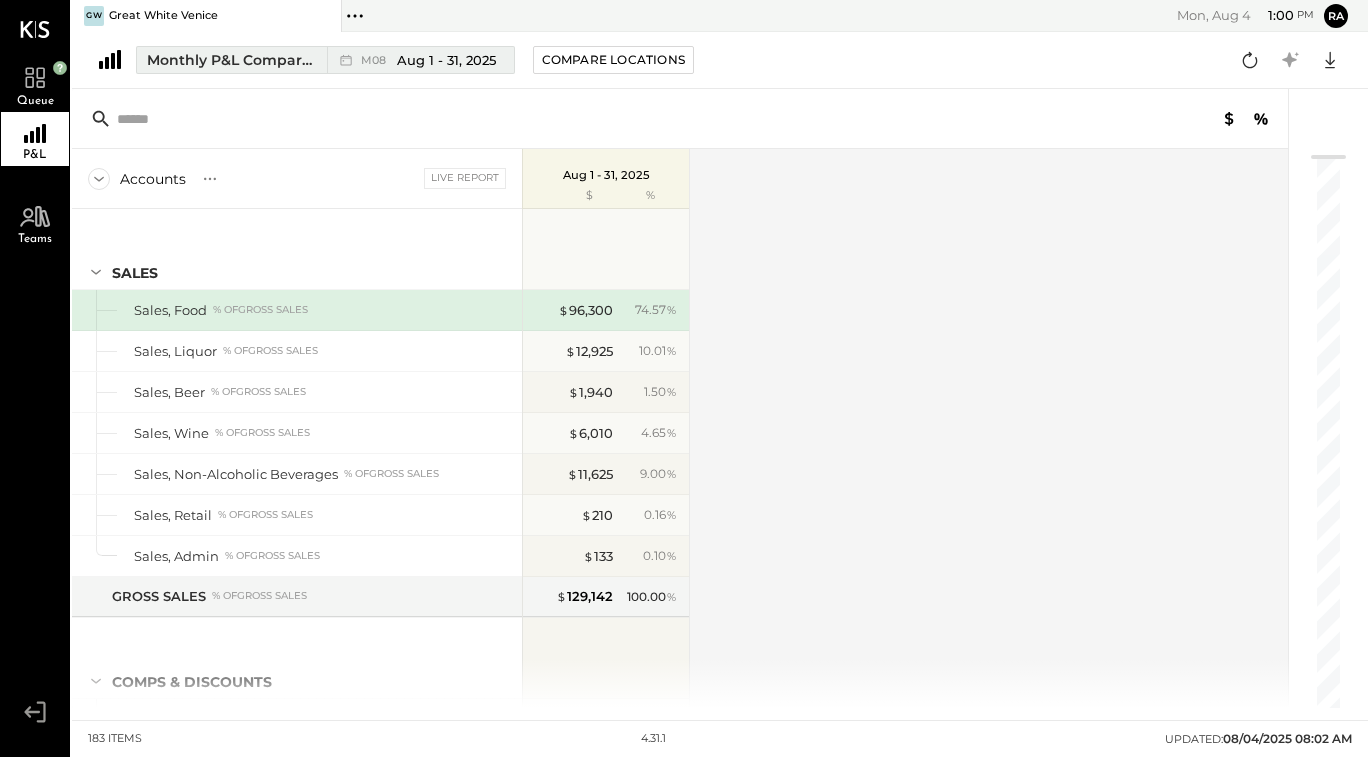 click on "Aug 1 - 31, 2025" at bounding box center [446, 60] 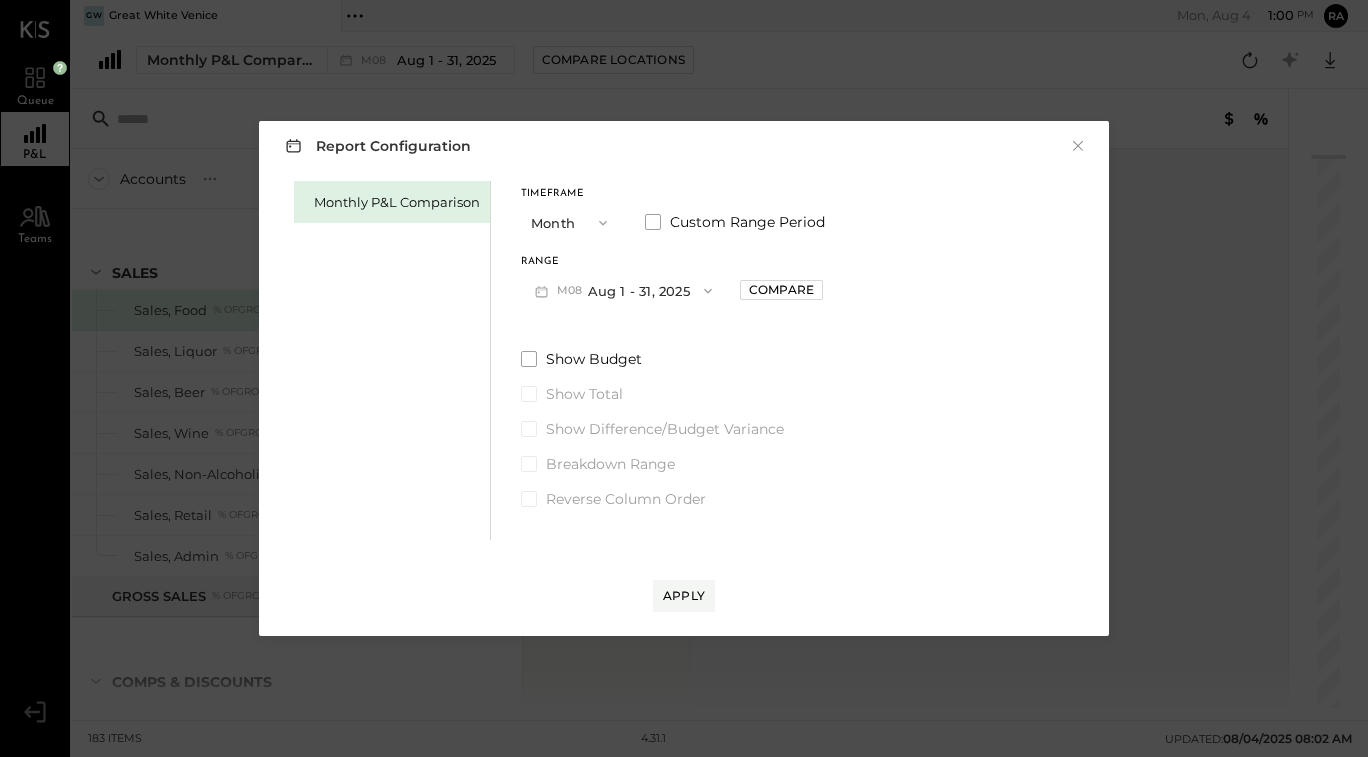click on "M08 Aug 1 - 31, 2025" at bounding box center [623, 290] 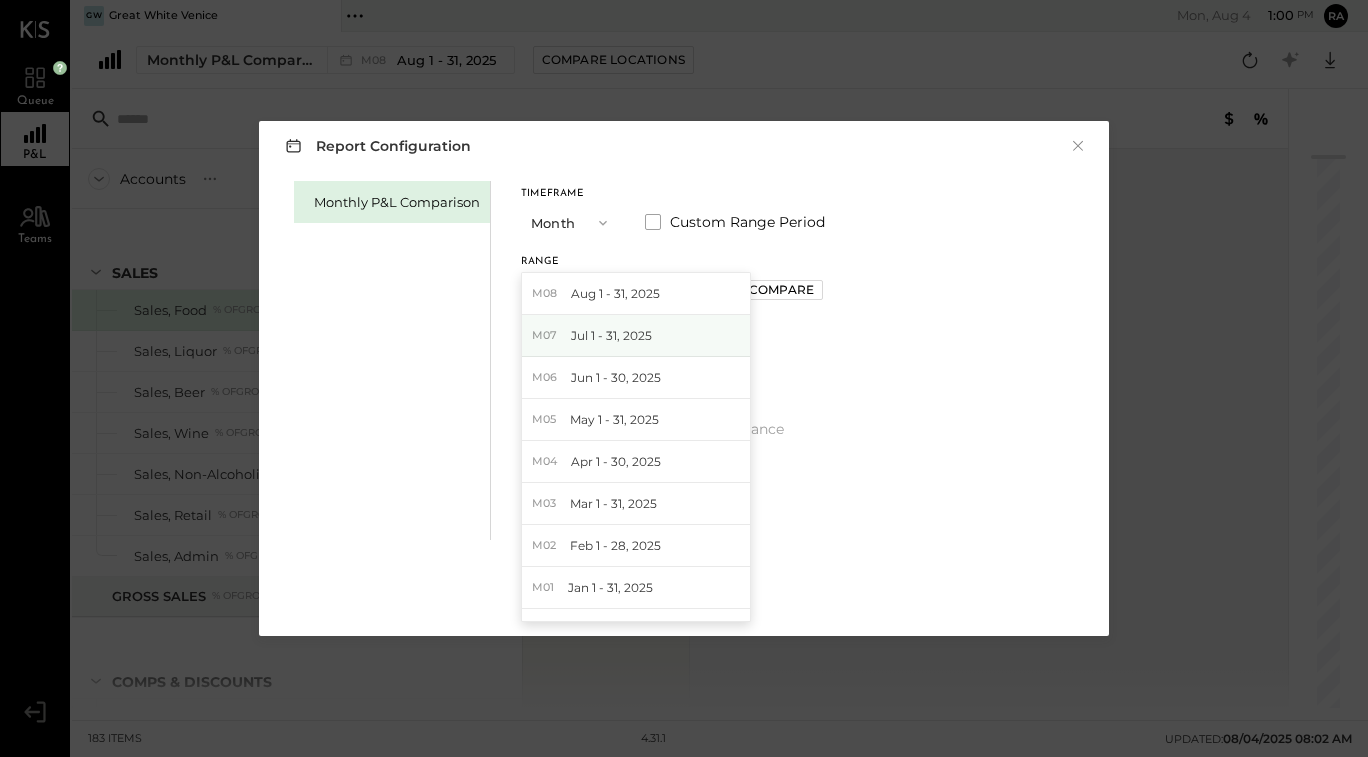 click on "Jul 1 - 31, 2025" at bounding box center [611, 335] 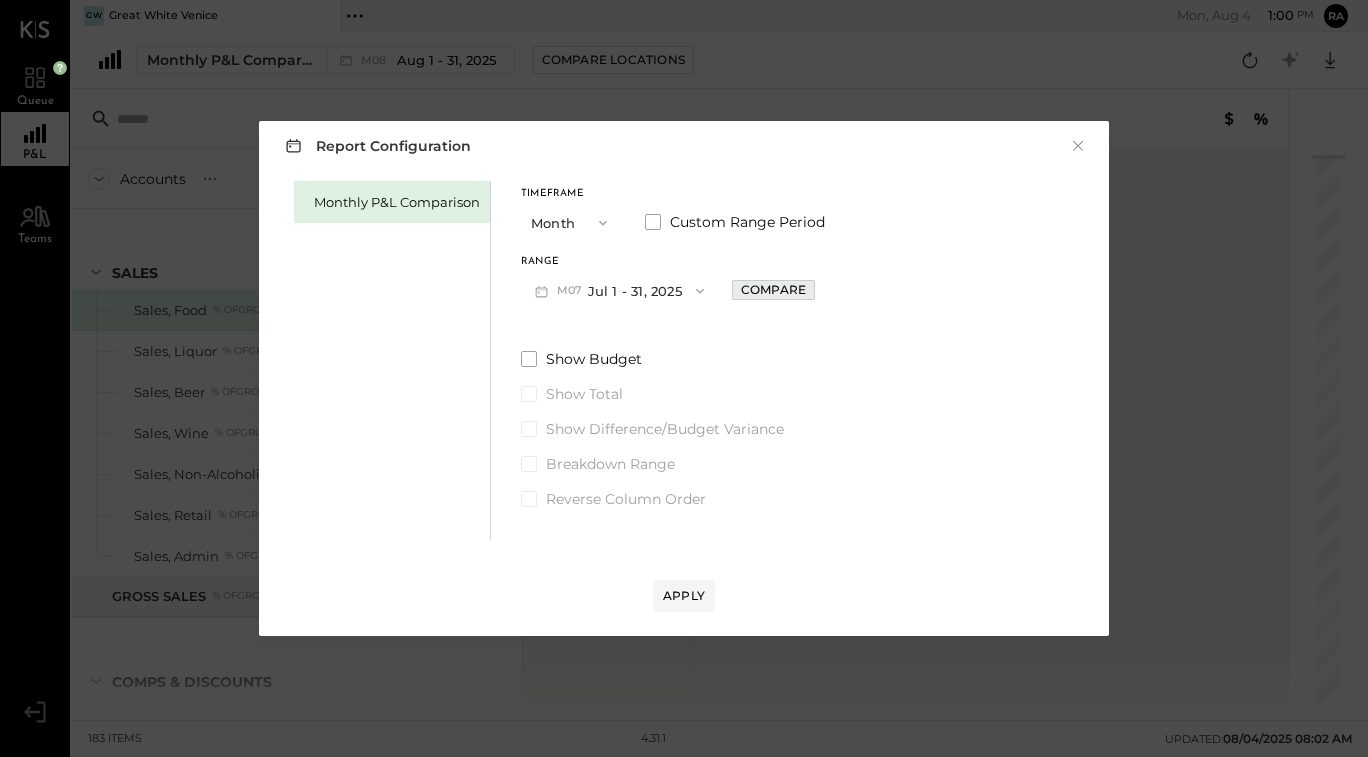click on "Compare" at bounding box center (773, 289) 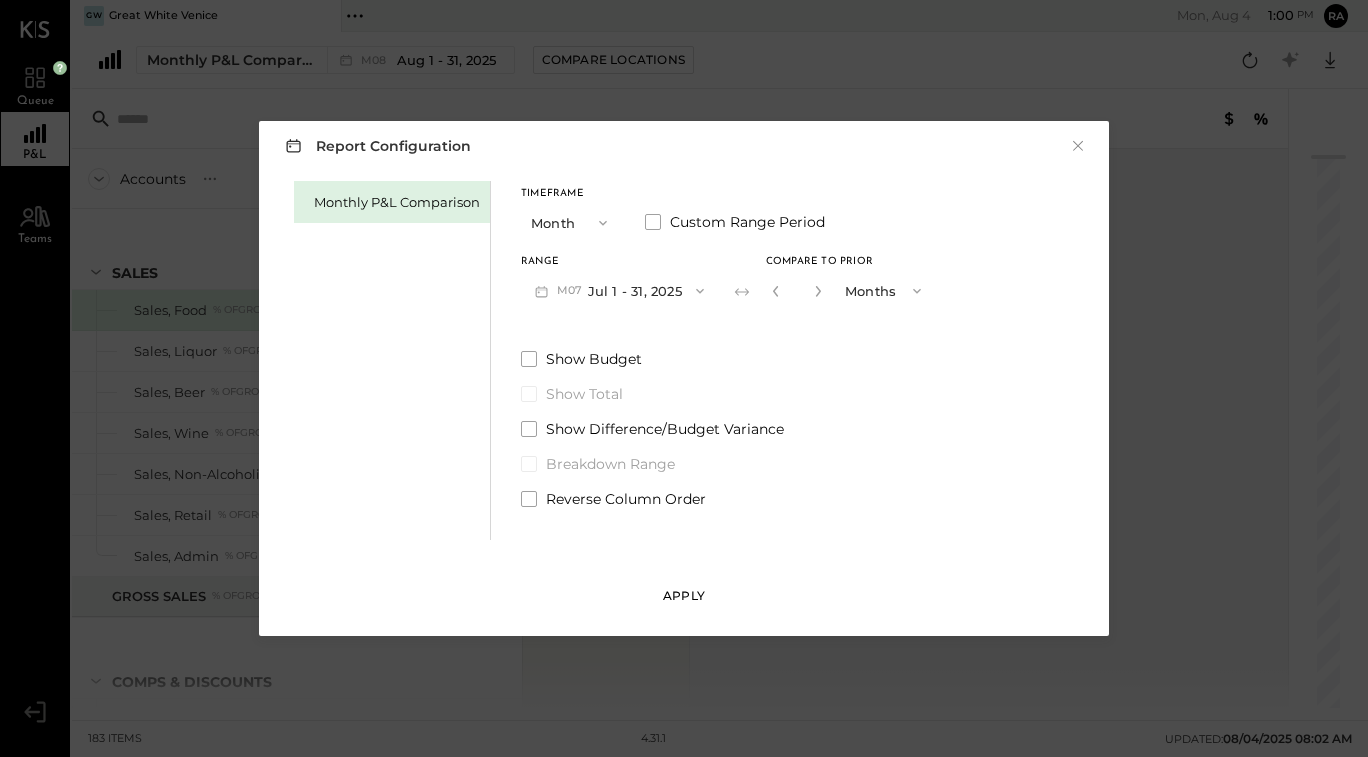 click on "Apply" at bounding box center (684, 595) 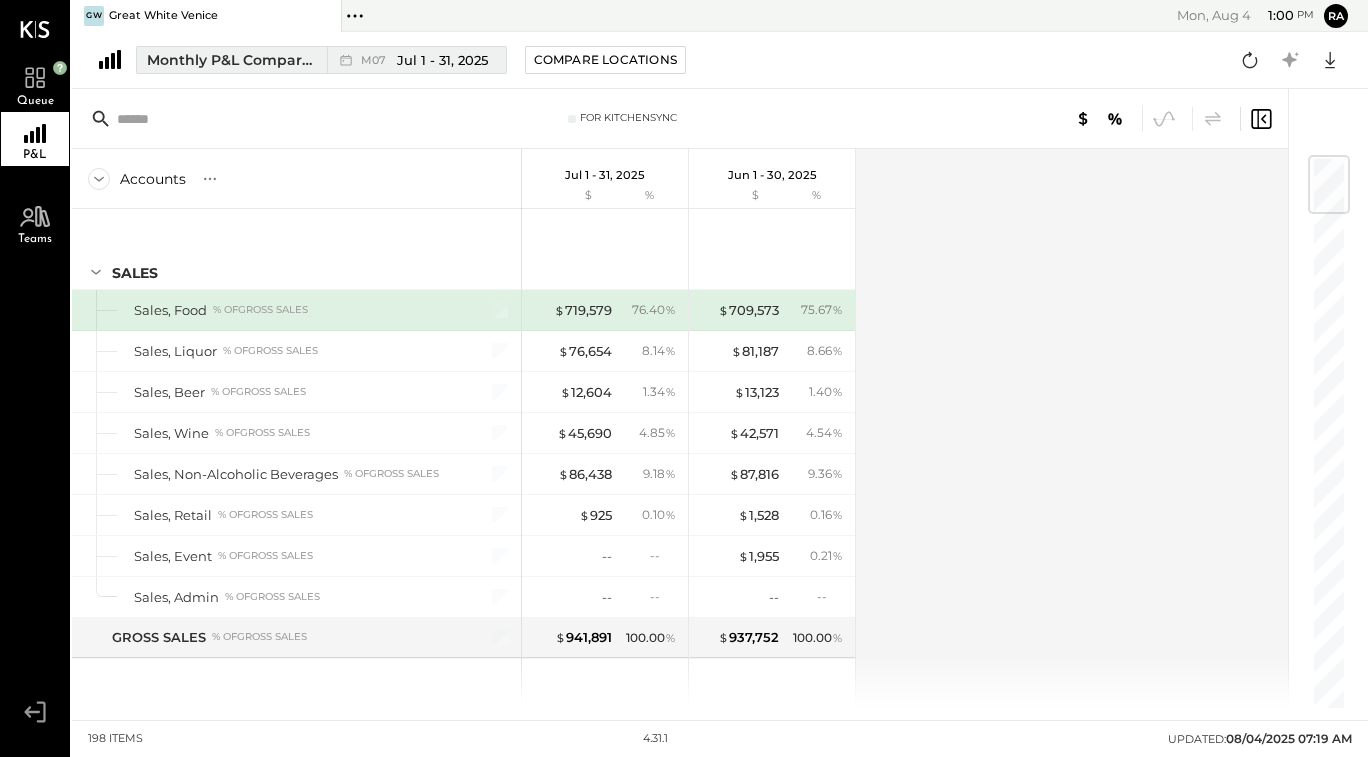 click on "Monthly P&L Comparison   M07 Jul 1 - 31, 2025" at bounding box center [321, 60] 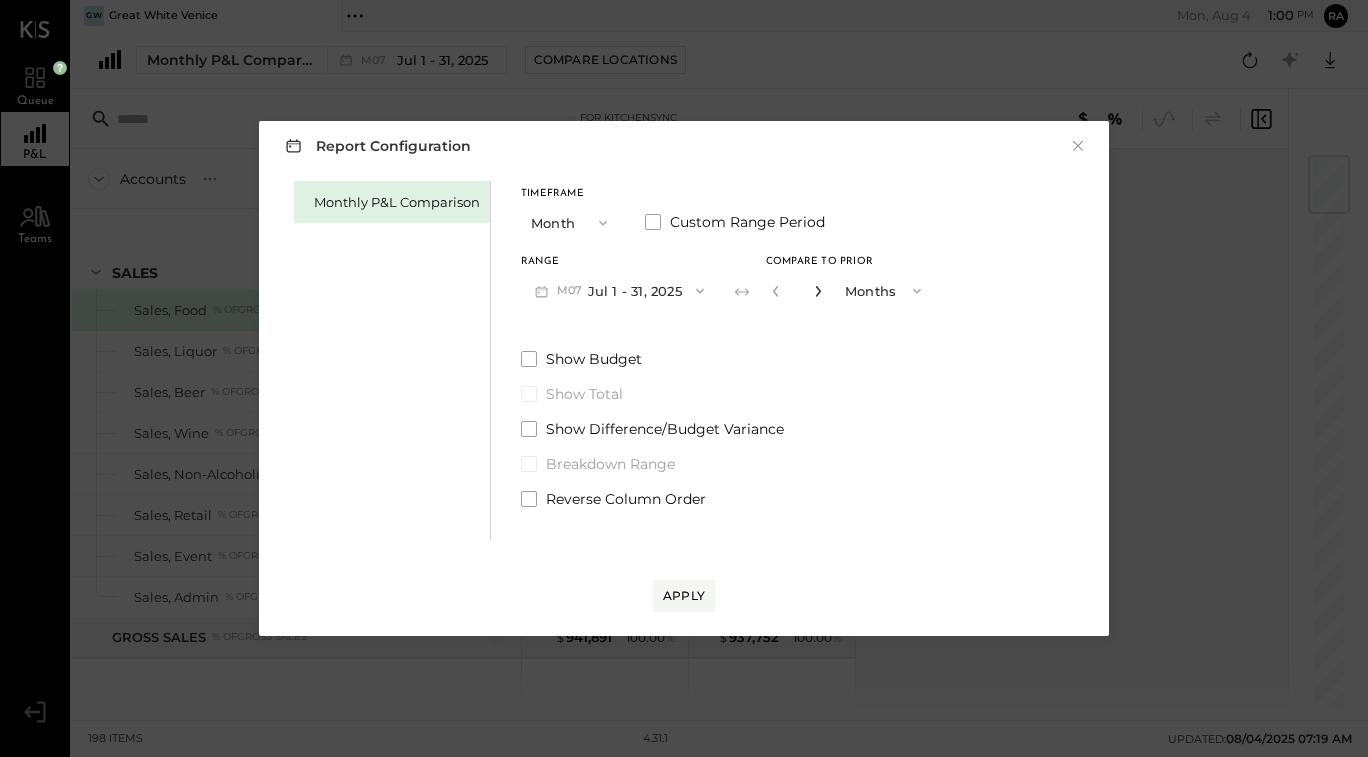 click 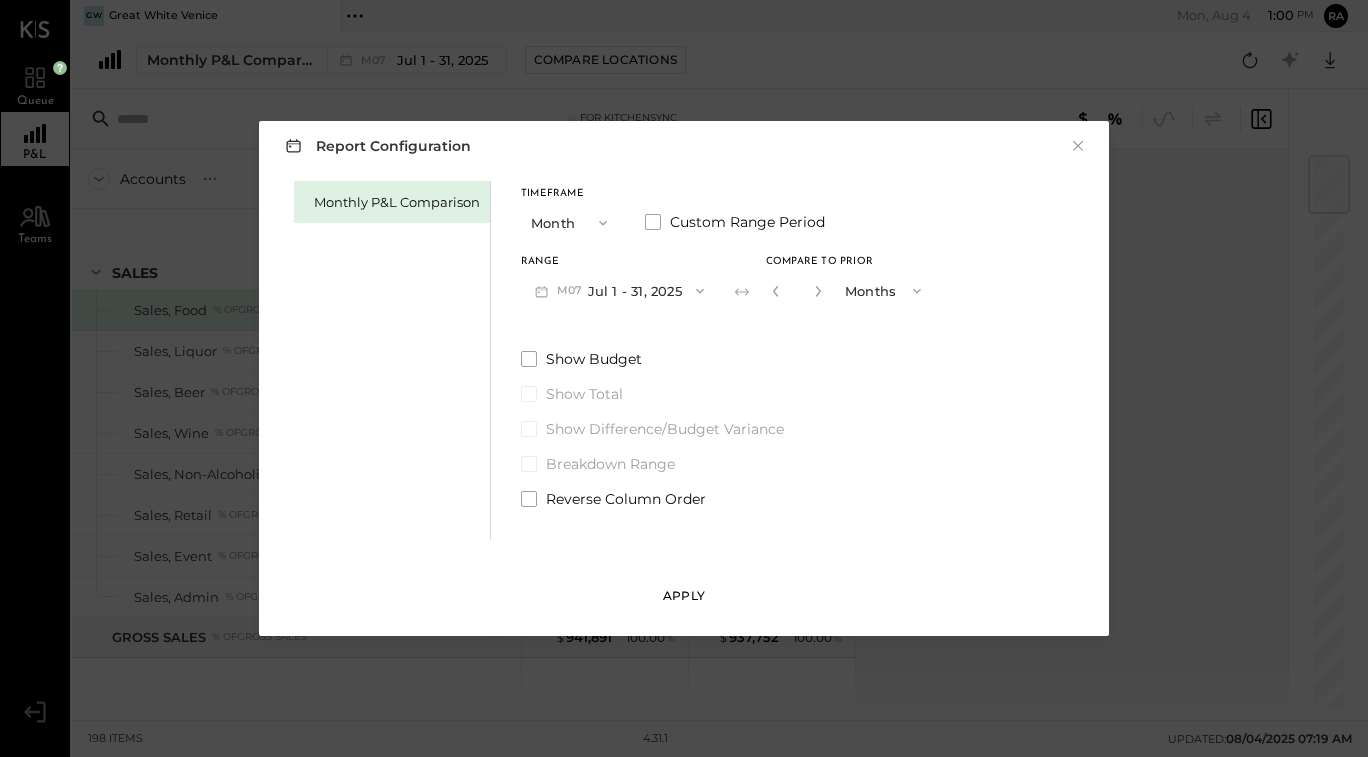 click on "Apply" at bounding box center (684, 595) 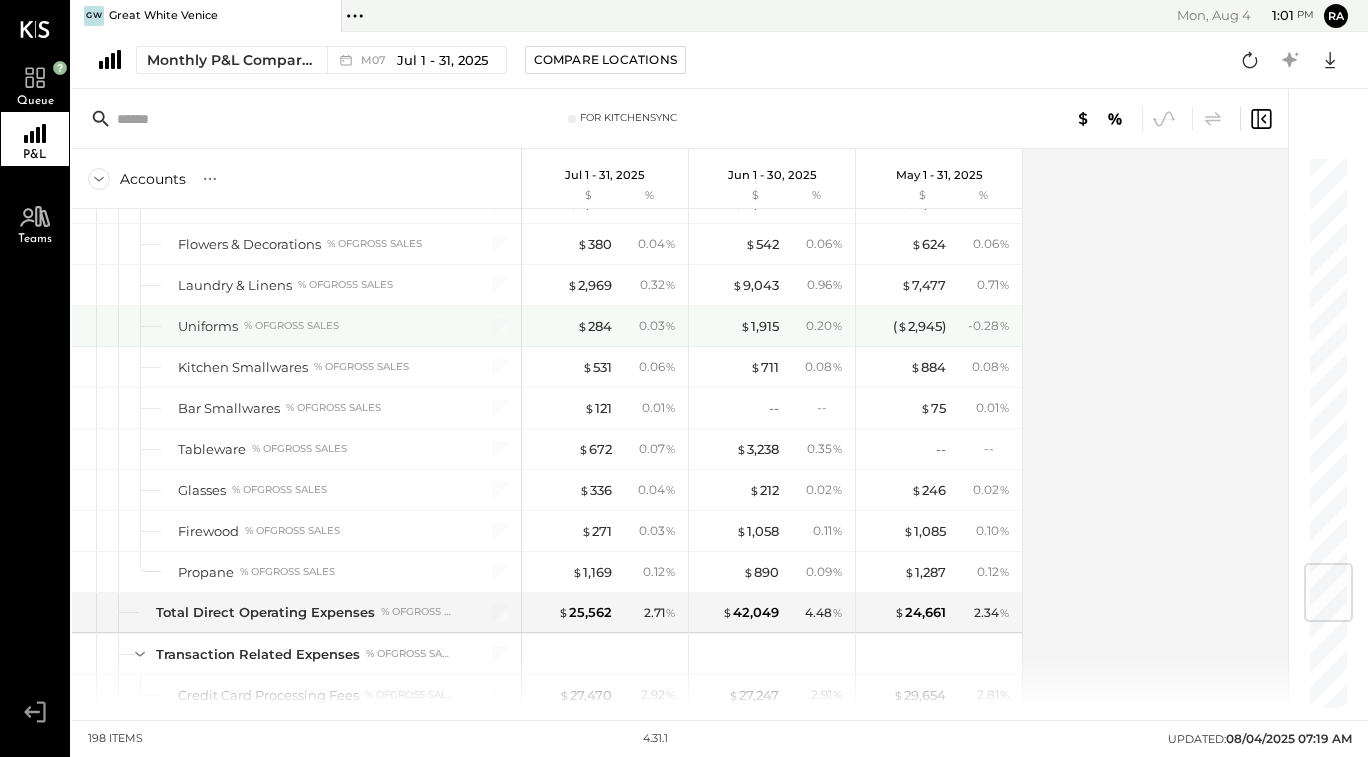 scroll, scrollTop: 3459, scrollLeft: 0, axis: vertical 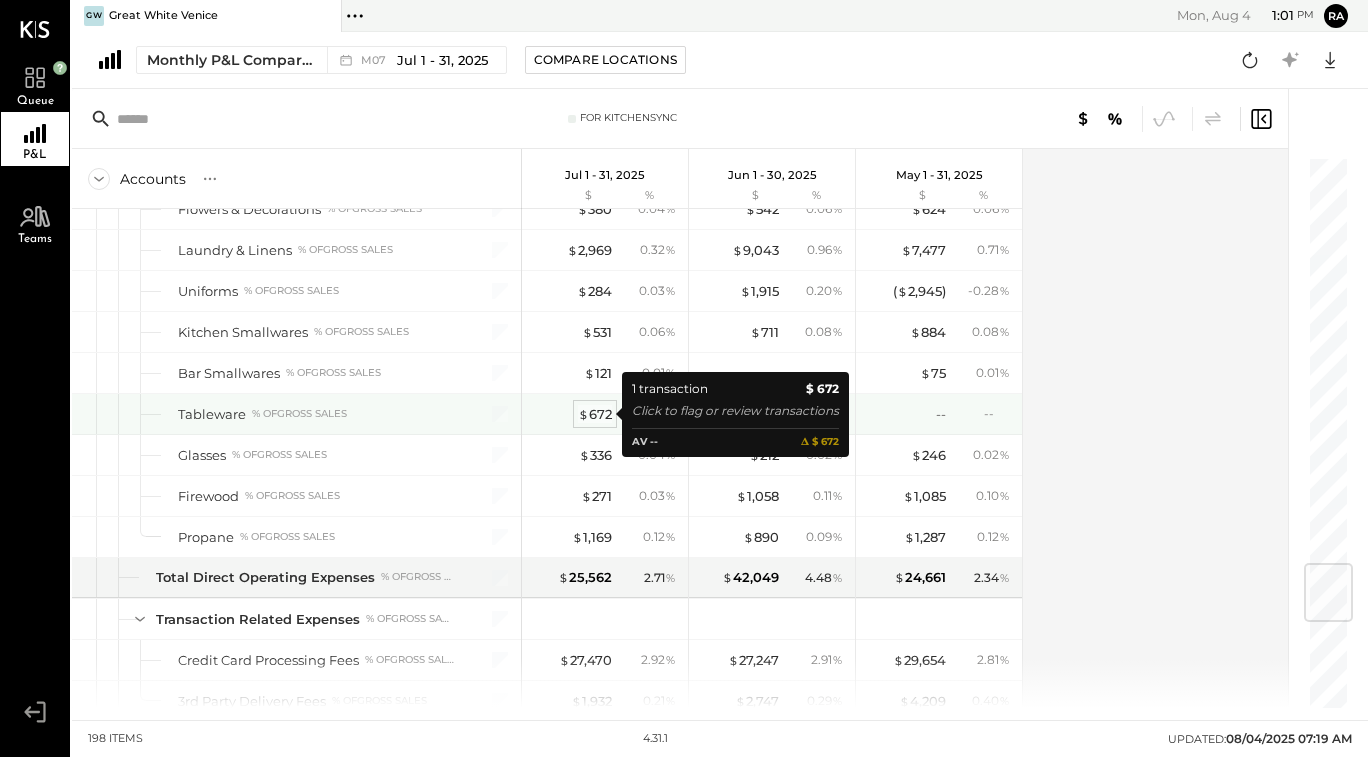 click on "$ 672" at bounding box center (595, 414) 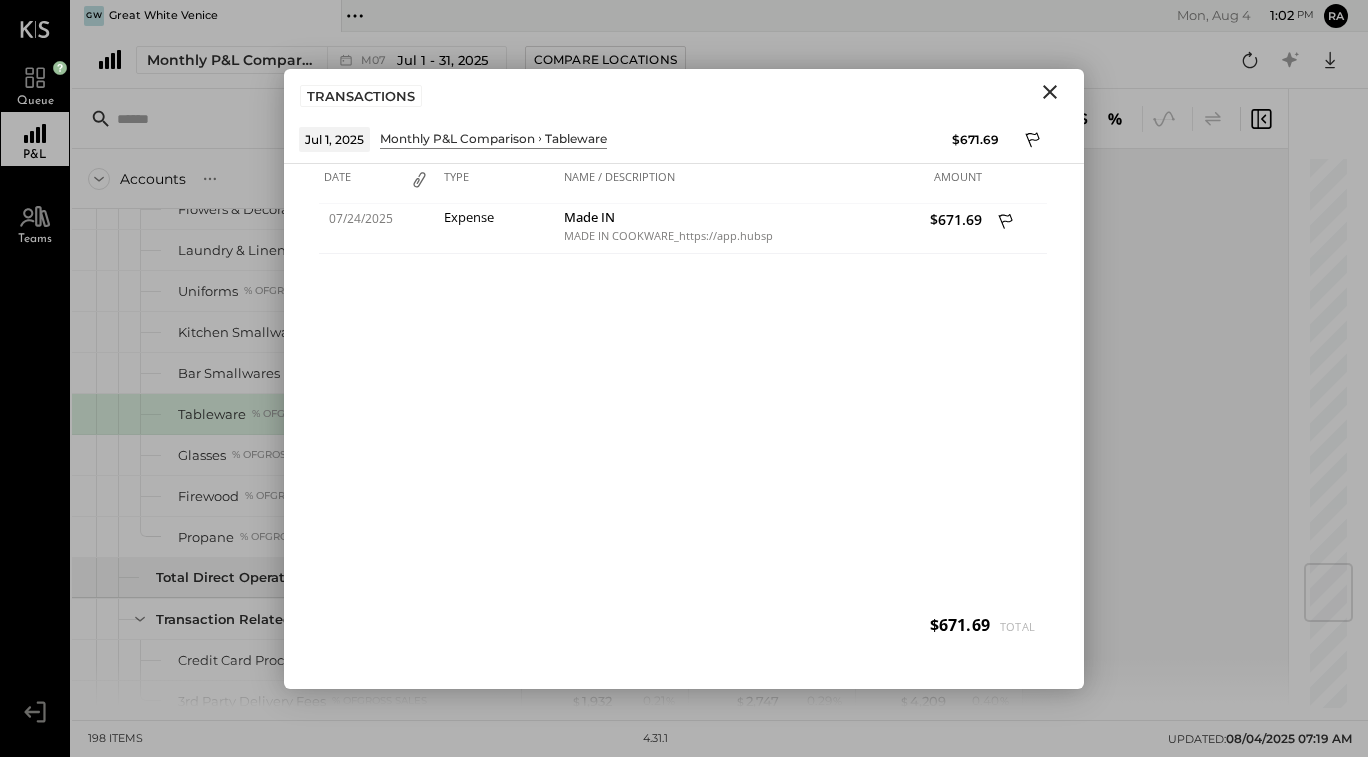 click 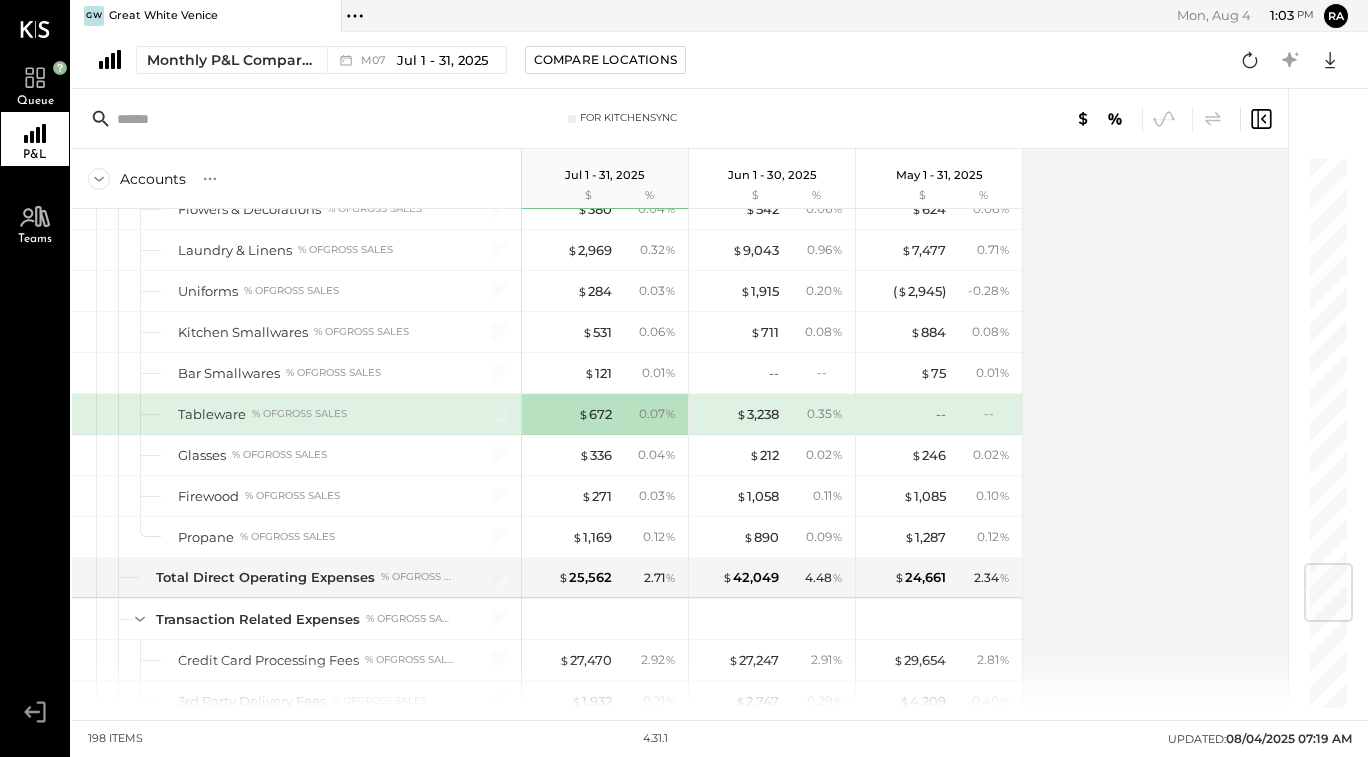 click on "Accounts S % GL Jul 1 - 31, 2025 $ % Jun 1 - 30, 2025 $ % May 1 - 31, 2025 $ % SALES Sales, Food % of  GROSS SALES Sales, Liquor % of  GROSS SALES Sales, Beer % of  GROSS SALES Sales, Wine % of  GROSS SALES Sales, Non-Alcoholic Beverages % of  GROSS SALES Sales, Retail % of  GROSS SALES Sales, Event % of  GROSS SALES Sales, Admin % of  GROSS SALES GROSS SALES % of  GROSS SALES Comps & Discounts Discounts and Comps - Manager % of  GROSS SALES Discounts and Comps - Lunchbox % of  GROSS SALES Discounts and Comps - Unpaid Orders % of  GROSS SALES Total Comps & Discounts % of  GROSS SALES NET SALES % of  GROSS SALES COST OF GOODS SOLD (COGS) COGS, Food % of  (4105) Sales, Food COGS, Meat & Poultry % of  (4105) Sales, Food COGS, Seafood % of  (4105) Sales, Food COGS, Produce % of  (4105) Sales, Food COGS, Grocery % of  (4105) Sales, Food COGS, Bread % of  (4105) Sales, Food COGS, Dairy % of  (4105) Sales, Food Food Inventory Adjustment % of  (4105) Sales, Food Food Wastage % of  (4105) Sales, Food Total COGS, Food" at bounding box center (681, 428) 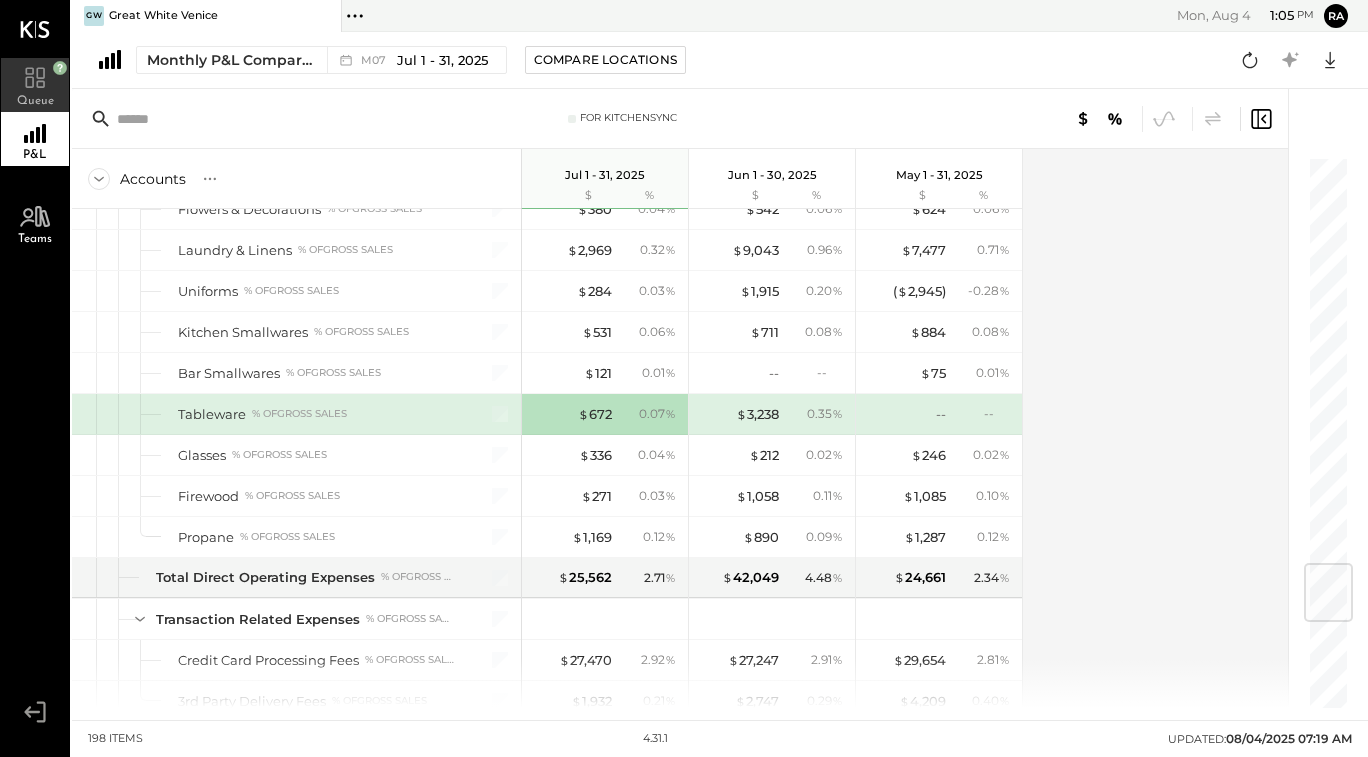 click on "Queue" at bounding box center (35, 101) 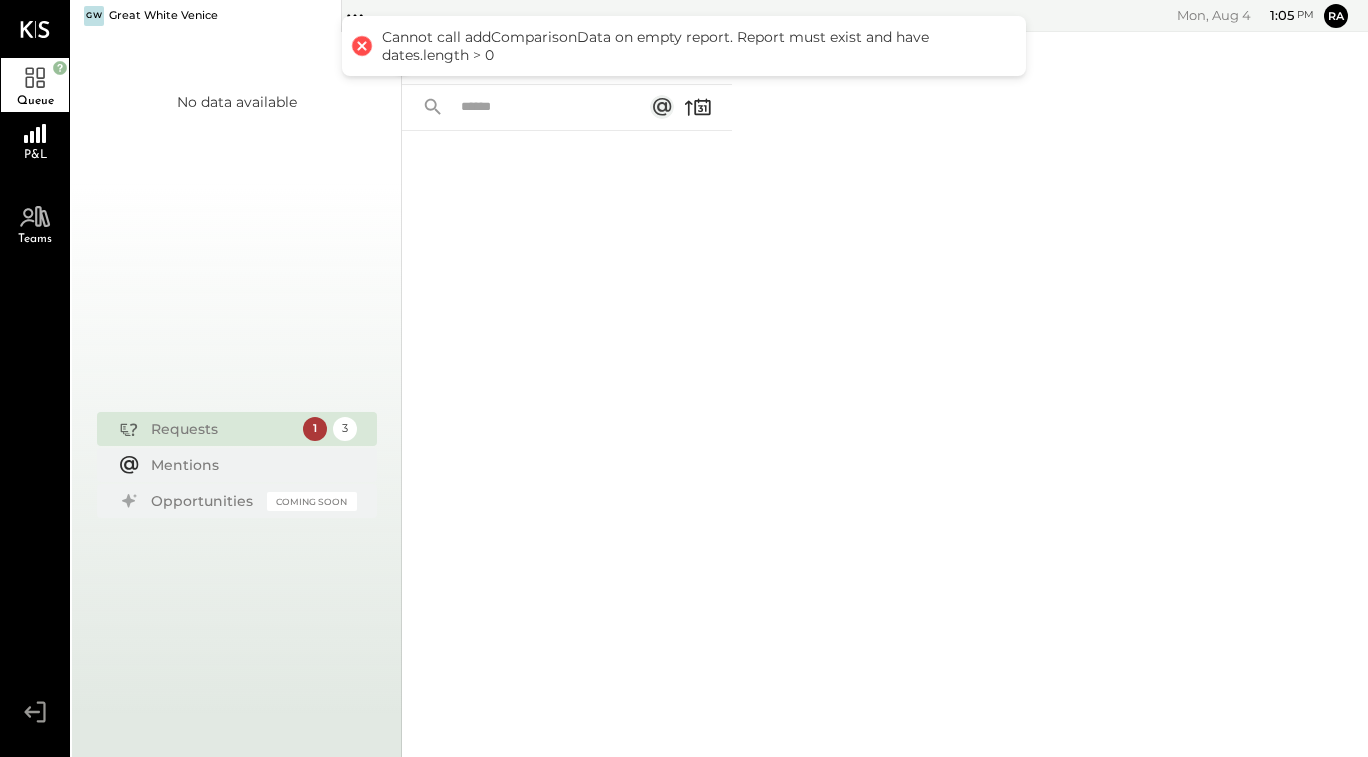click on "Requests" at bounding box center (222, 429) 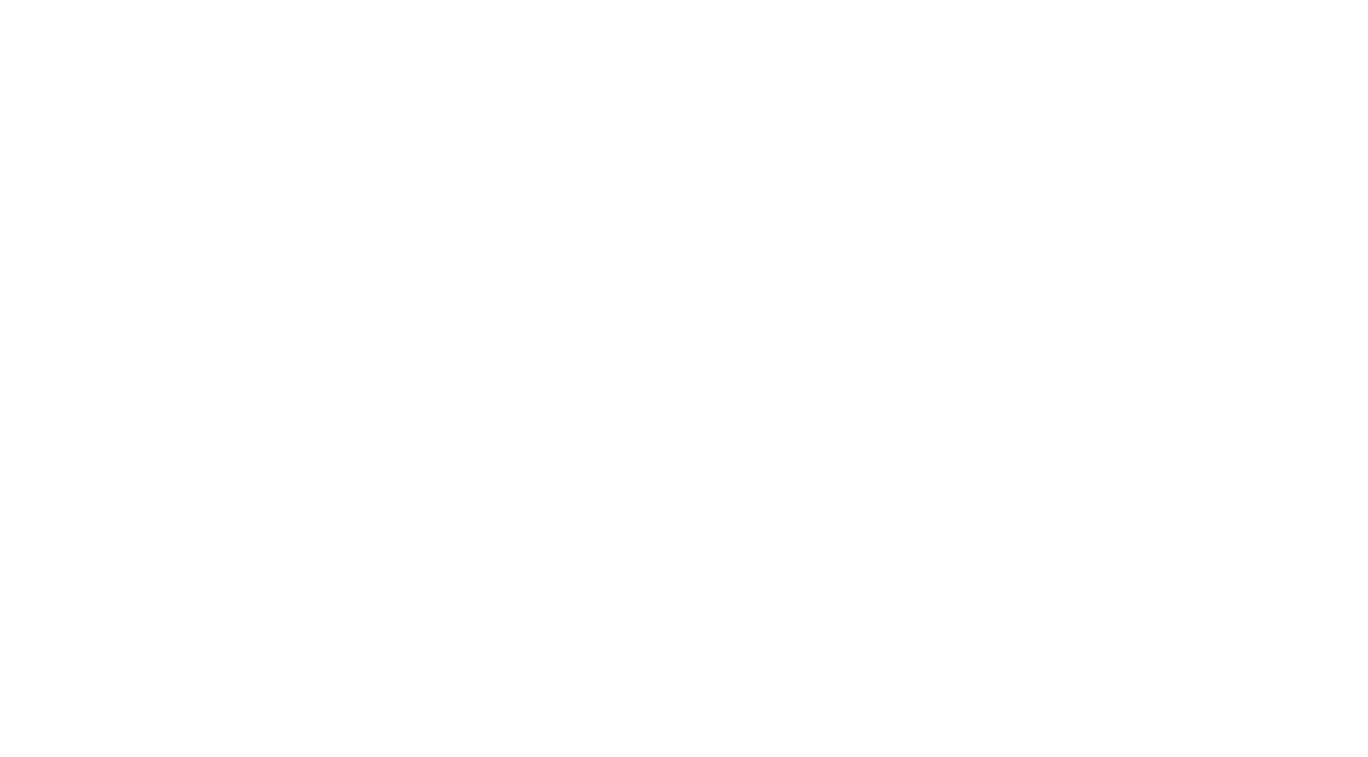 scroll, scrollTop: 0, scrollLeft: 0, axis: both 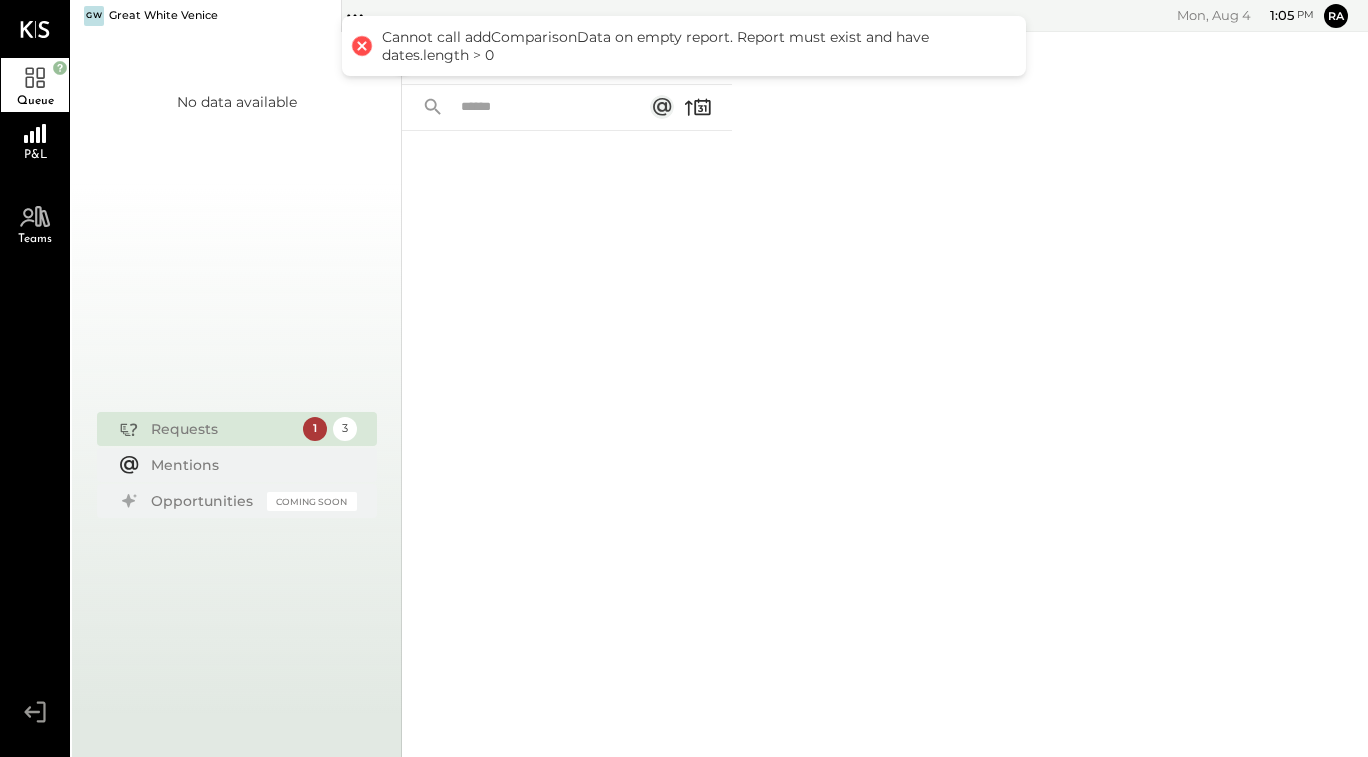 click on "Requests" at bounding box center [222, 429] 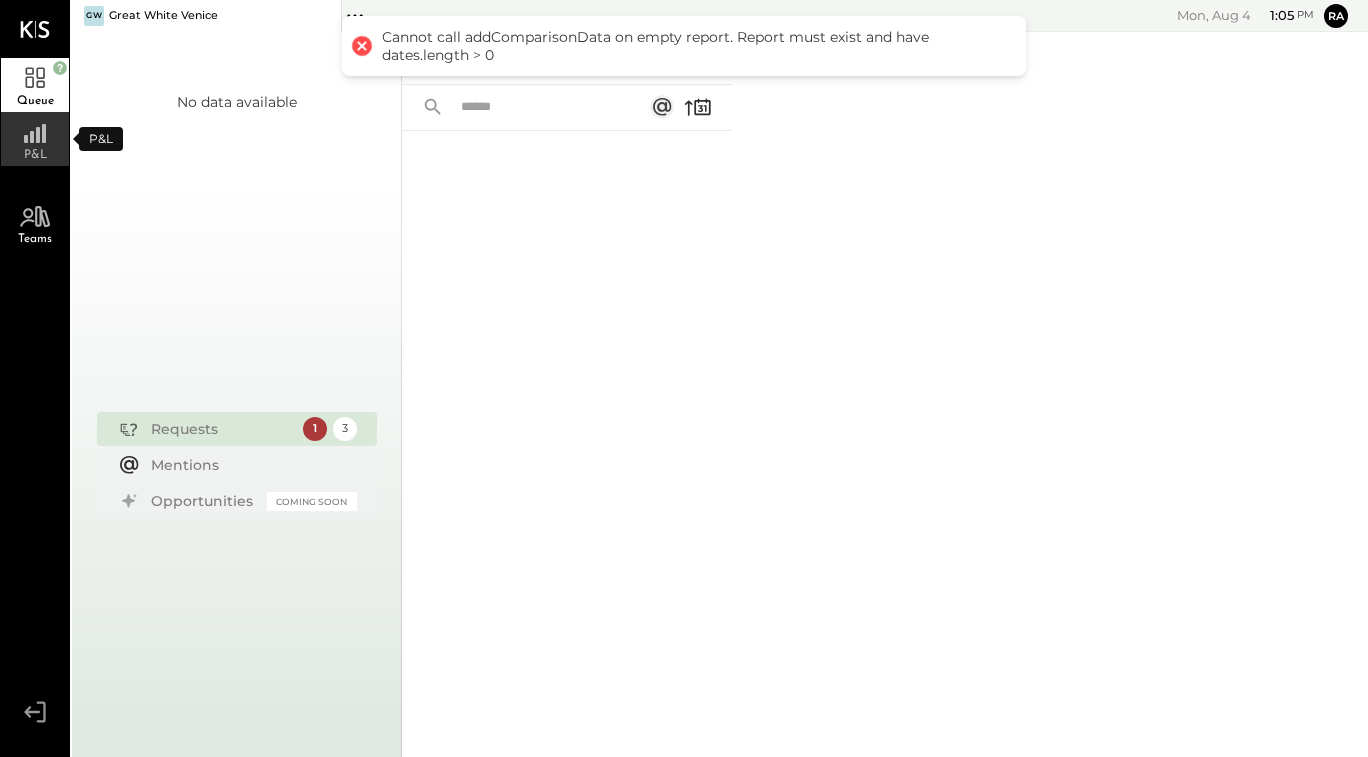 click on "P&L" at bounding box center [35, 139] 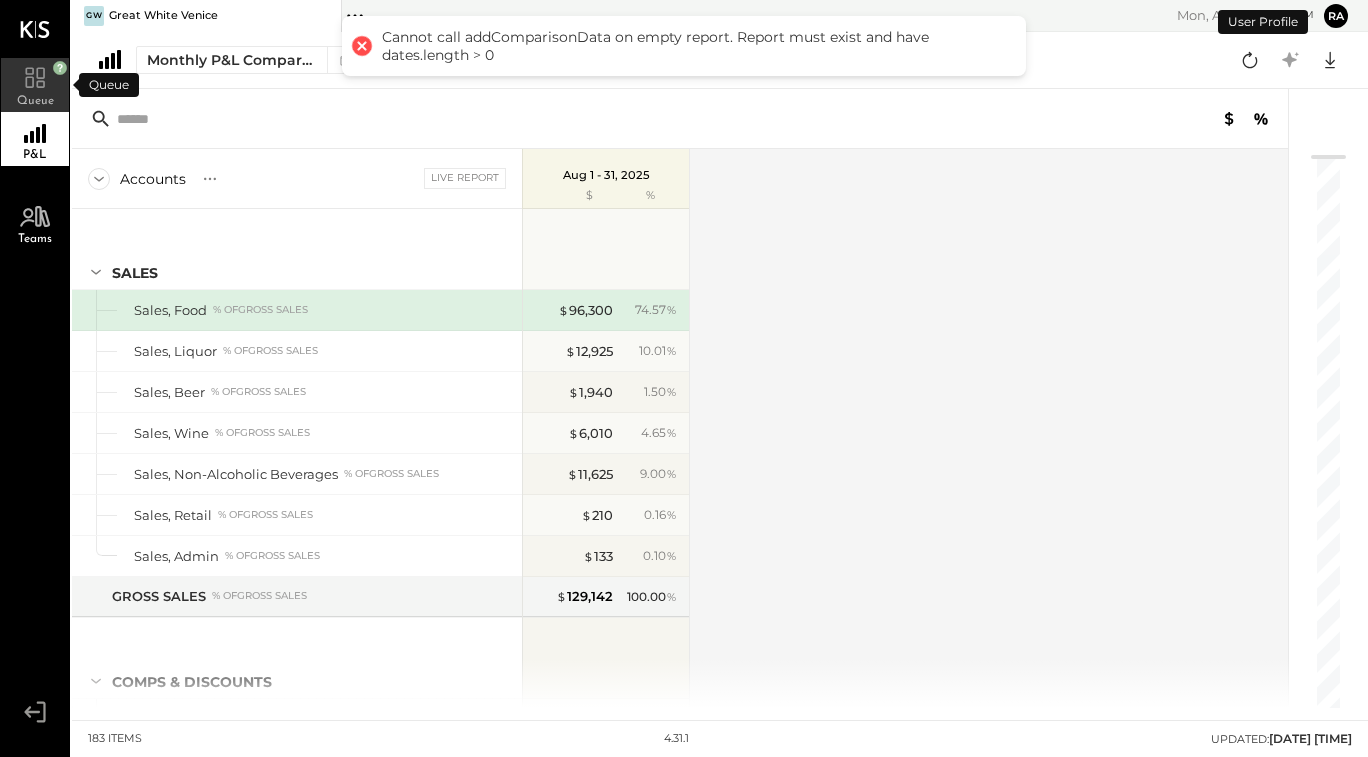 click on "Queue" at bounding box center (35, 85) 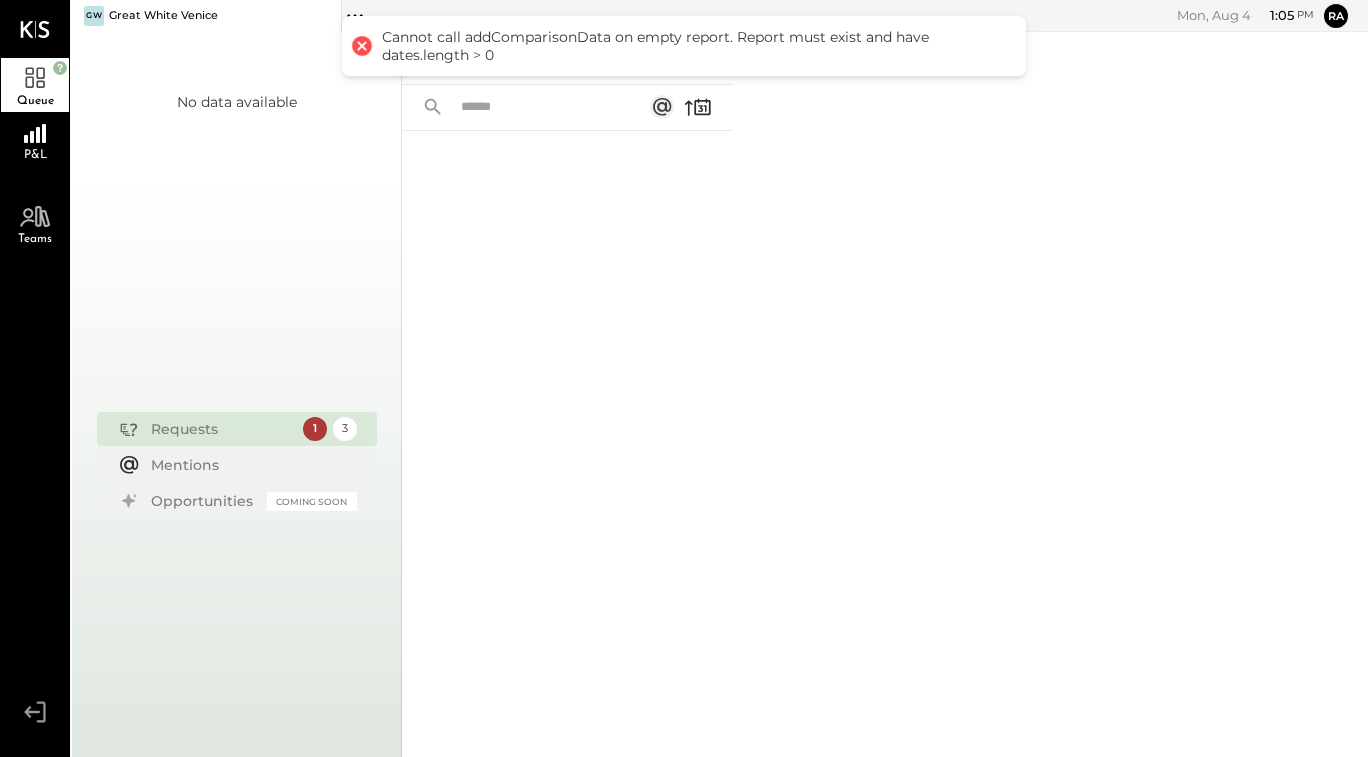 click at bounding box center [362, 46] 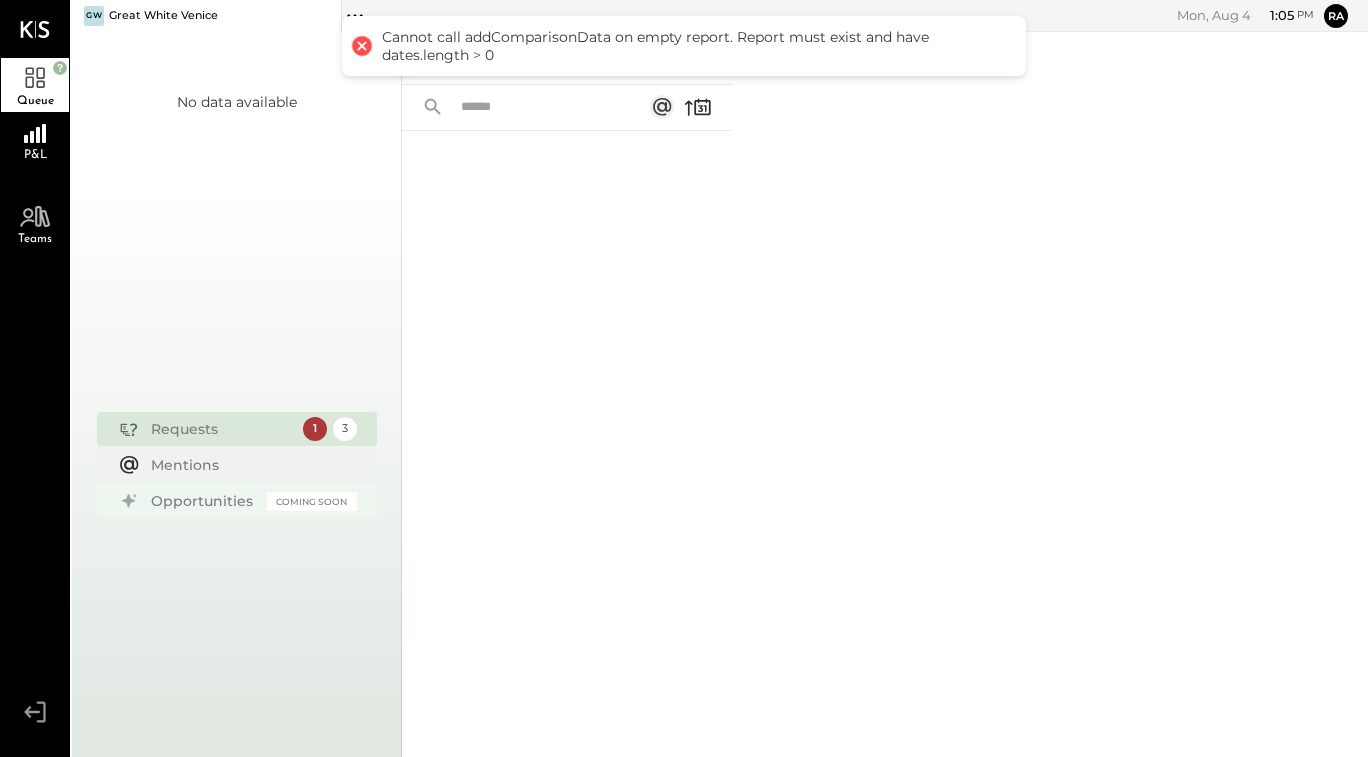 click on "Opportunities" at bounding box center (204, 501) 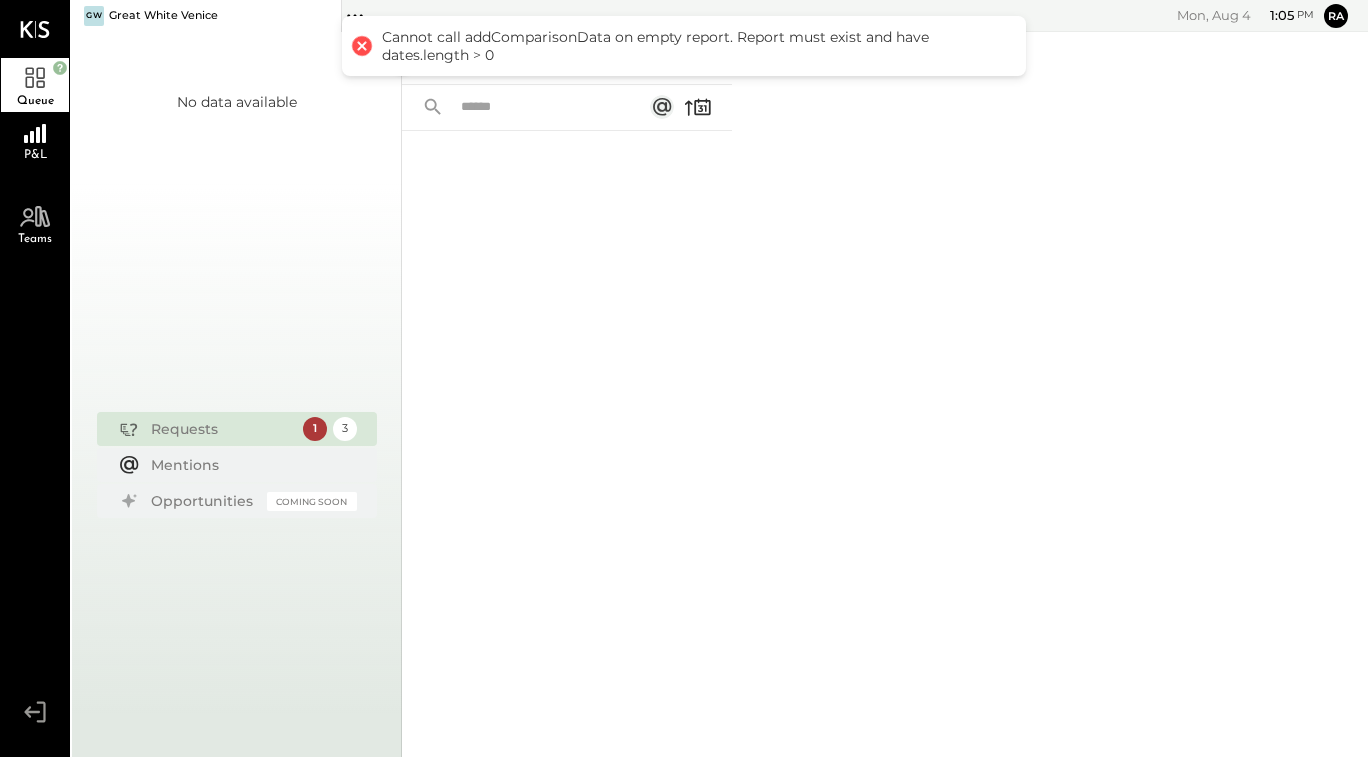 click on "Requests" at bounding box center [222, 429] 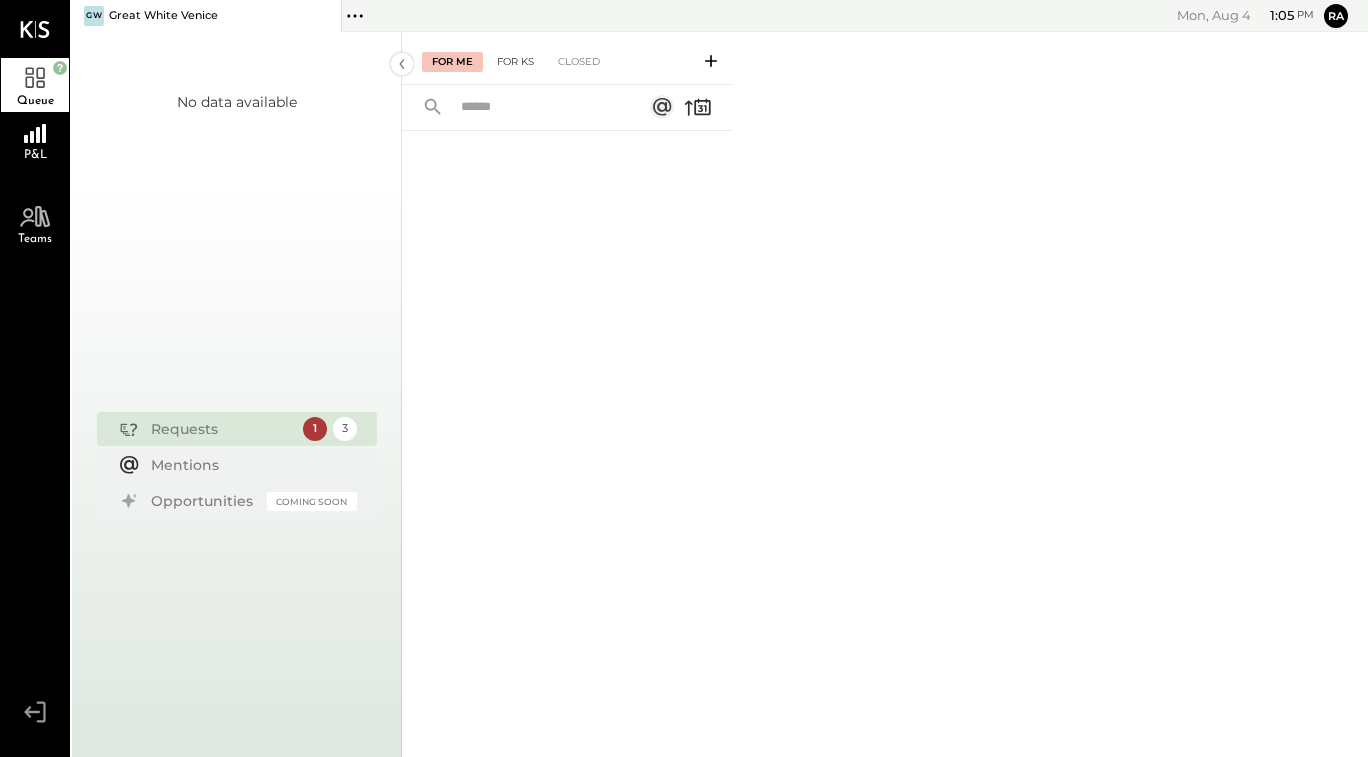 click on "For KS" at bounding box center [515, 62] 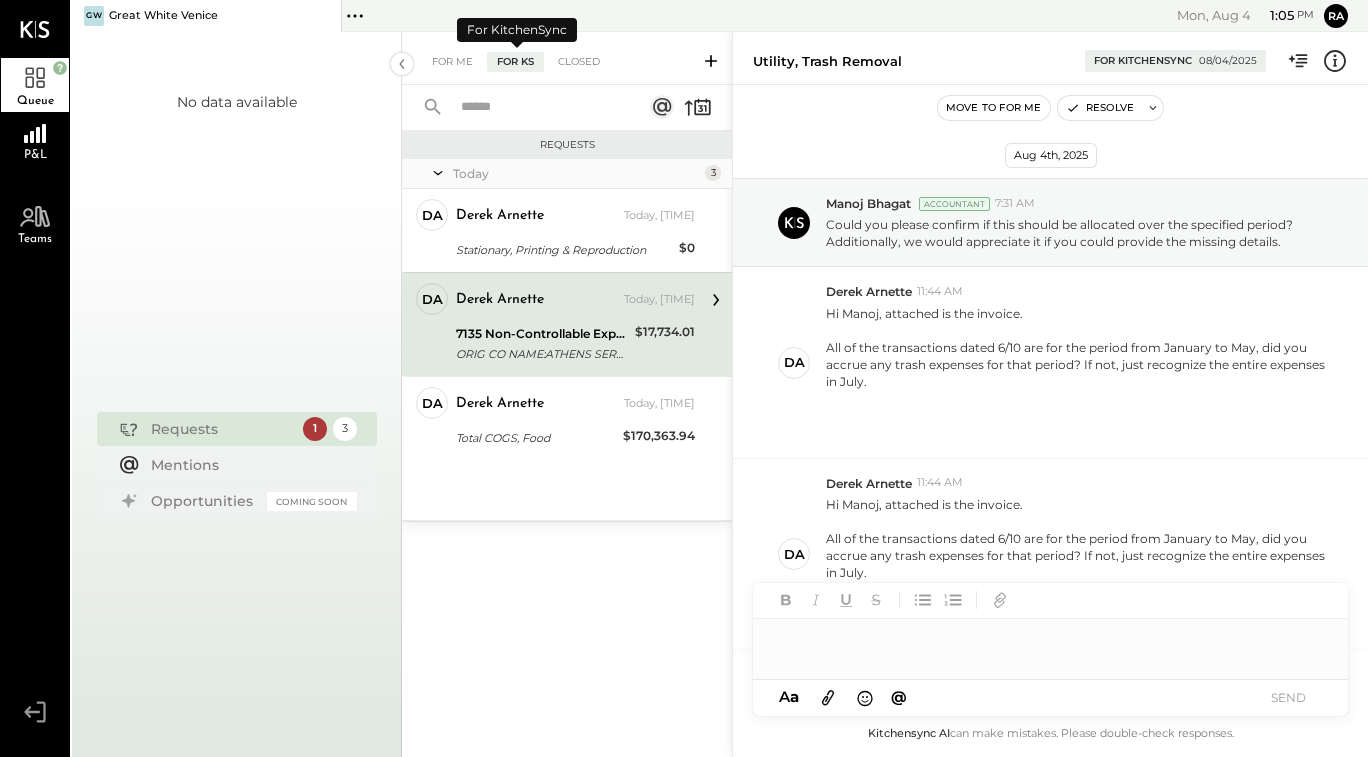scroll, scrollTop: 225, scrollLeft: 0, axis: vertical 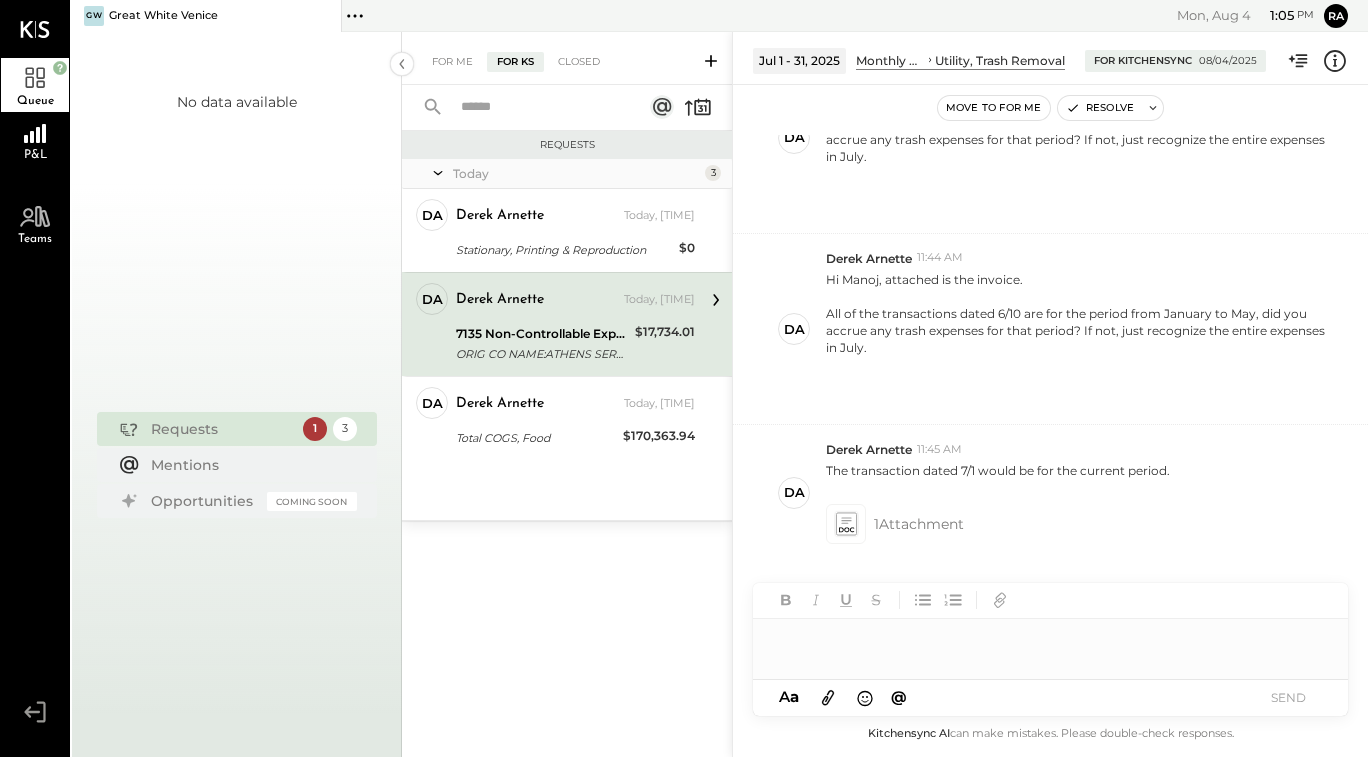 click 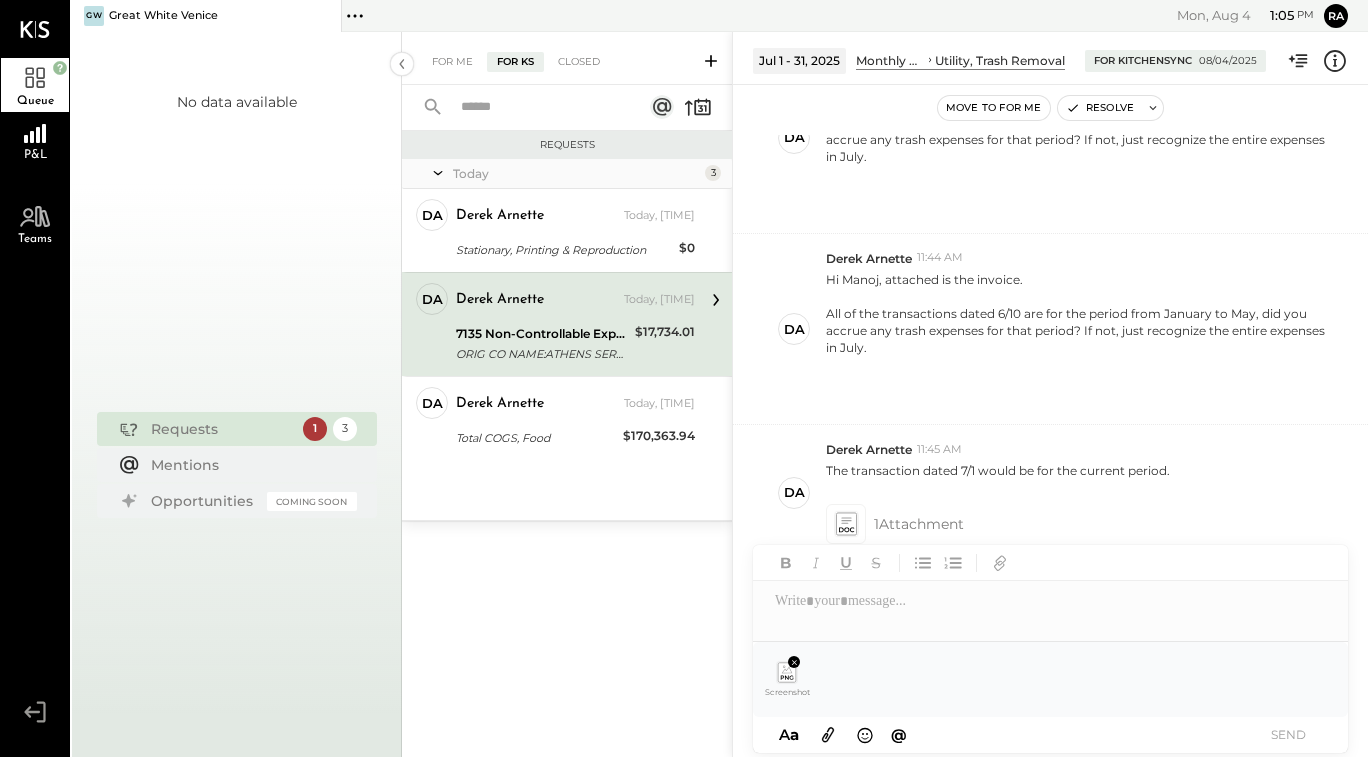 type 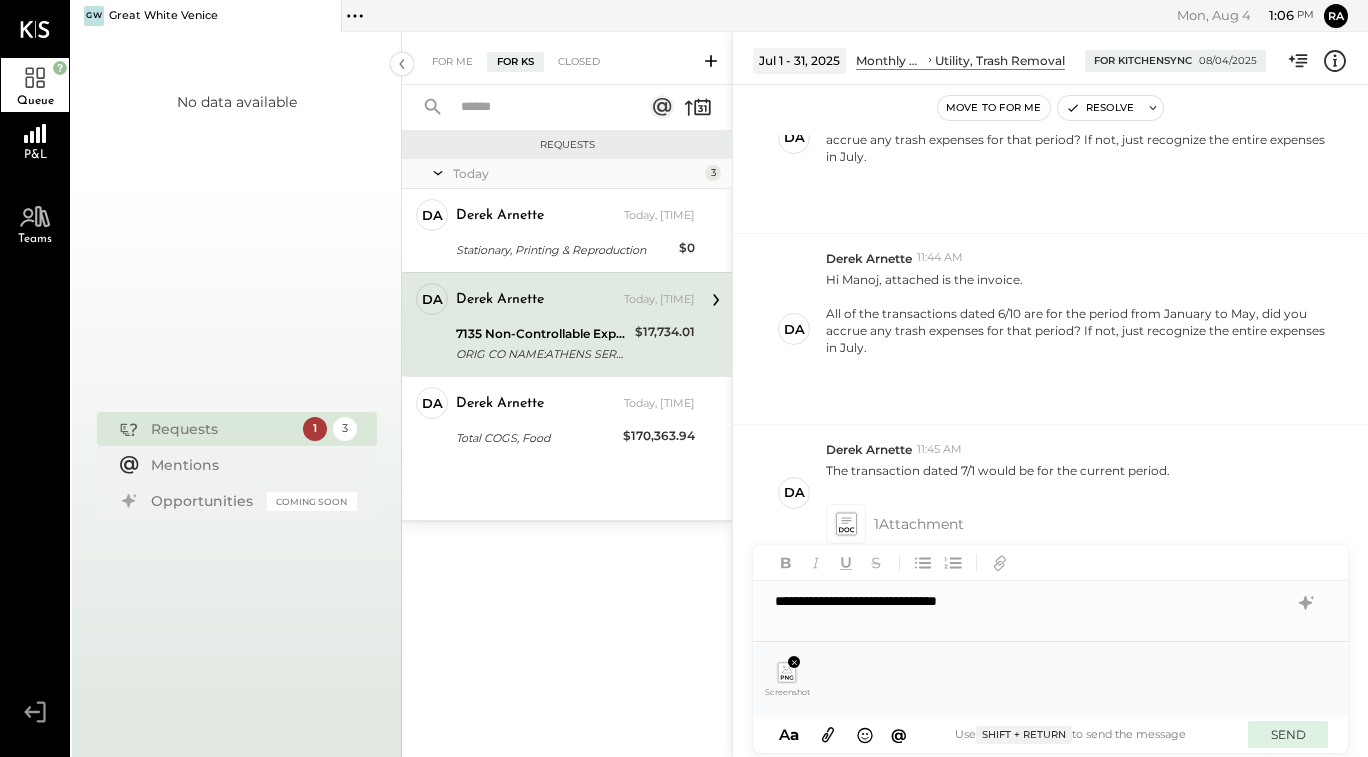 click on "SEND" at bounding box center (1288, 734) 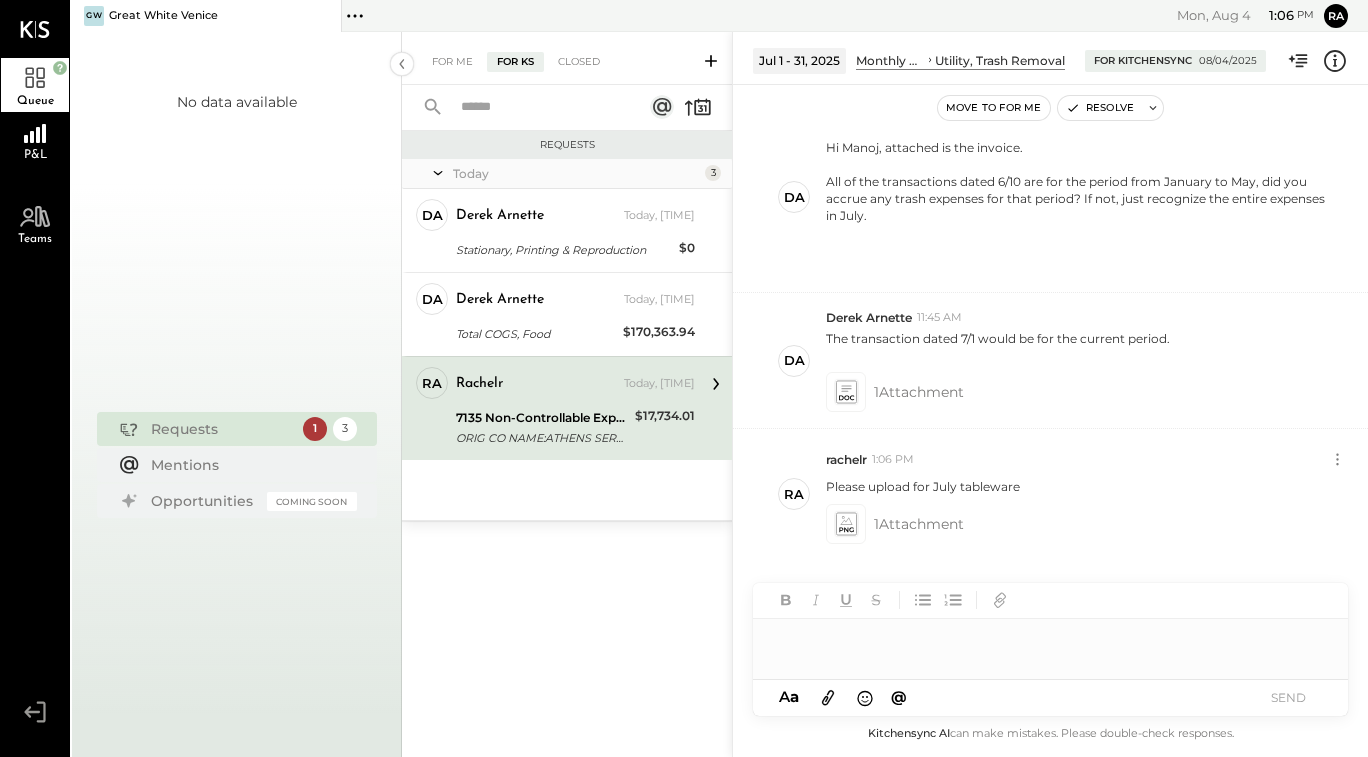 scroll, scrollTop: 356, scrollLeft: 0, axis: vertical 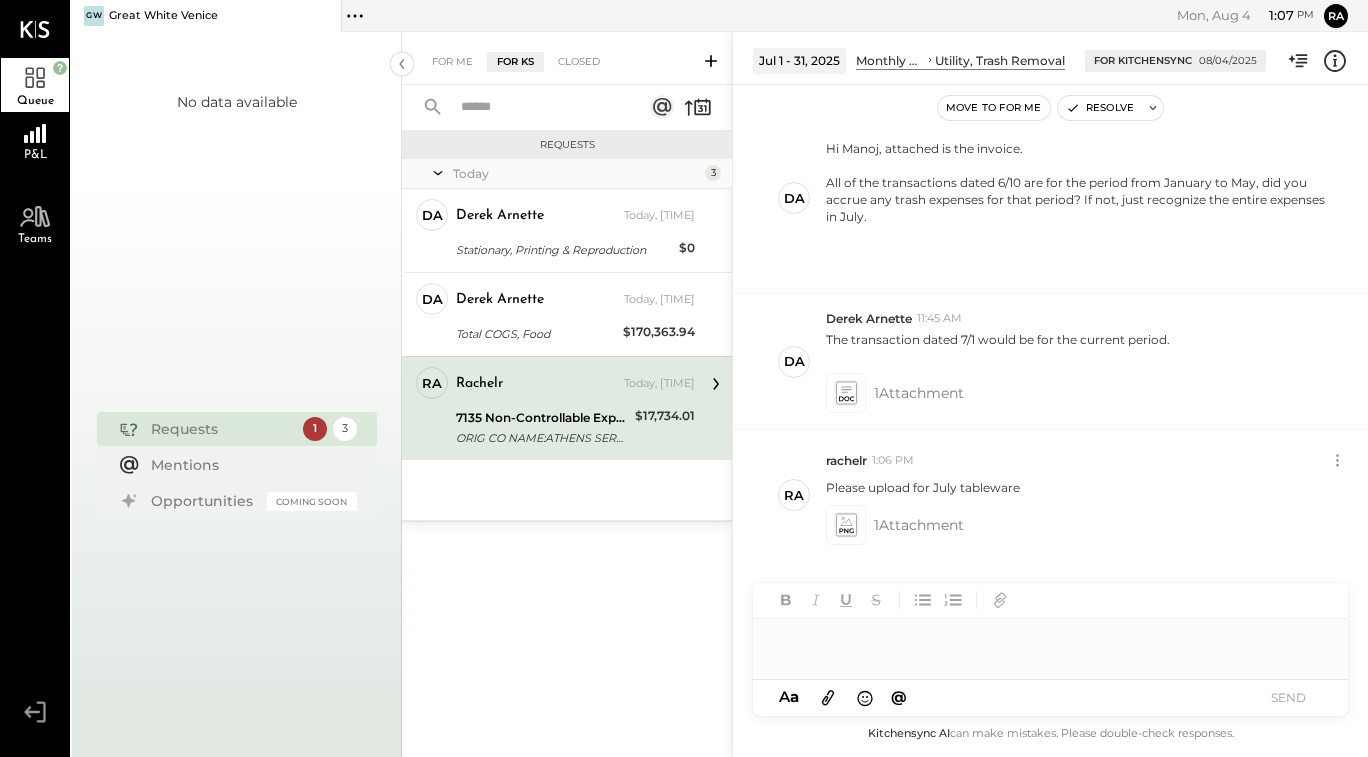 click 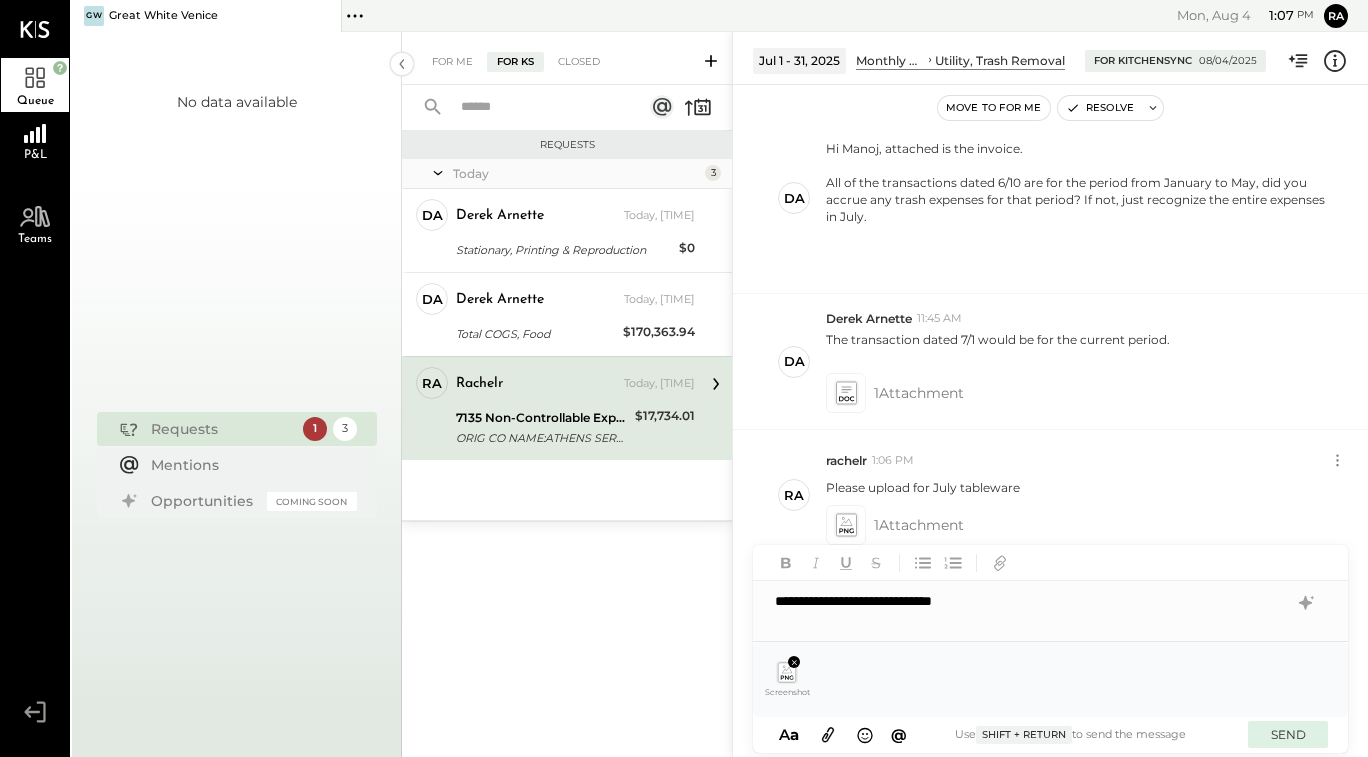 click on "SEND" at bounding box center [1288, 734] 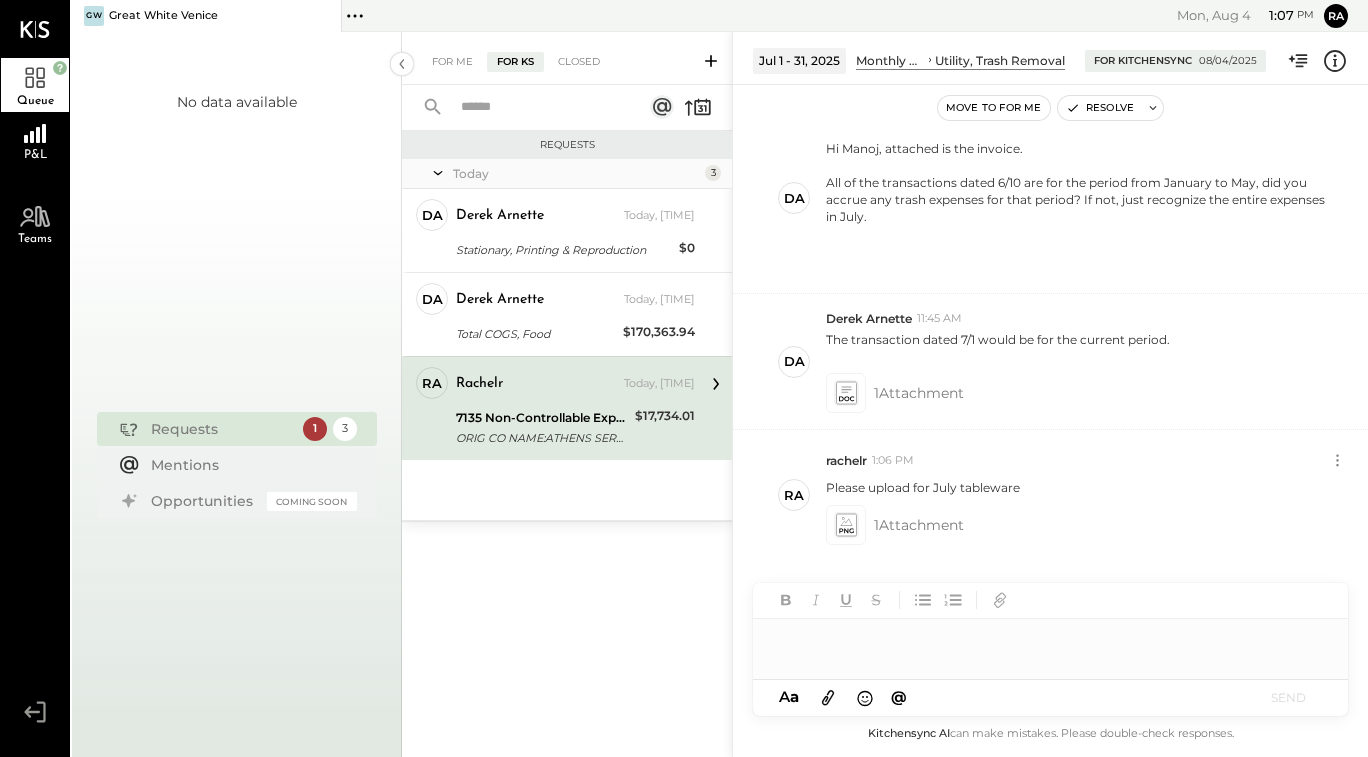 scroll, scrollTop: 487, scrollLeft: 0, axis: vertical 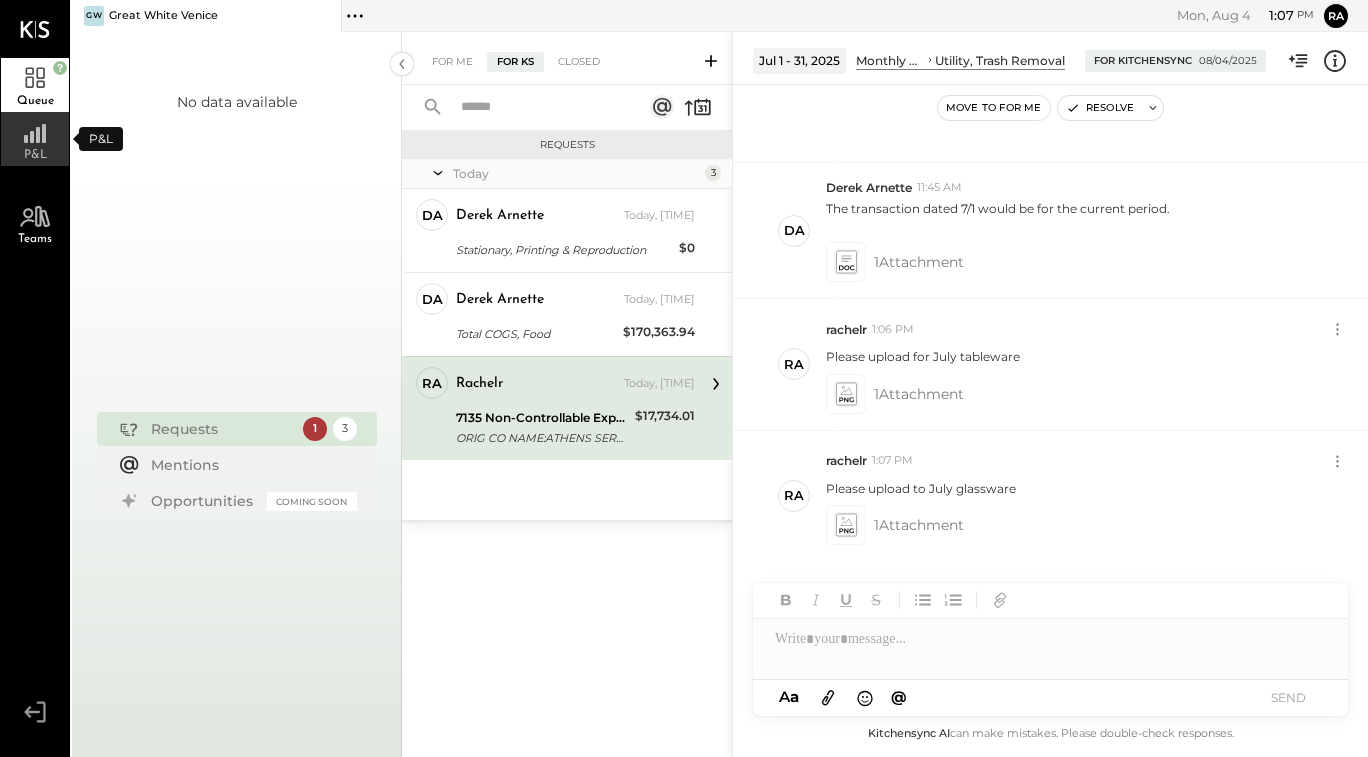 click on "P&L" at bounding box center [35, 155] 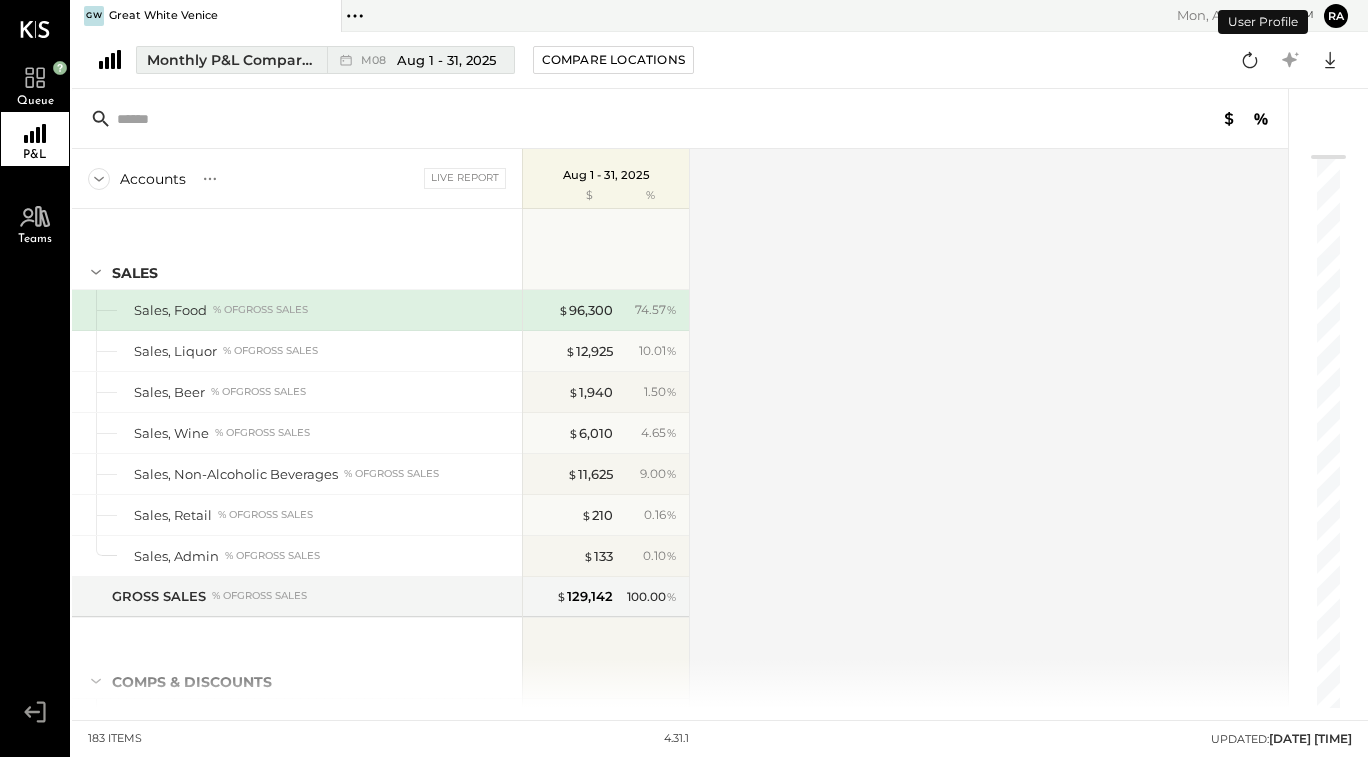 click on "M08 Aug 1 - 31, 2025" at bounding box center [415, 60] 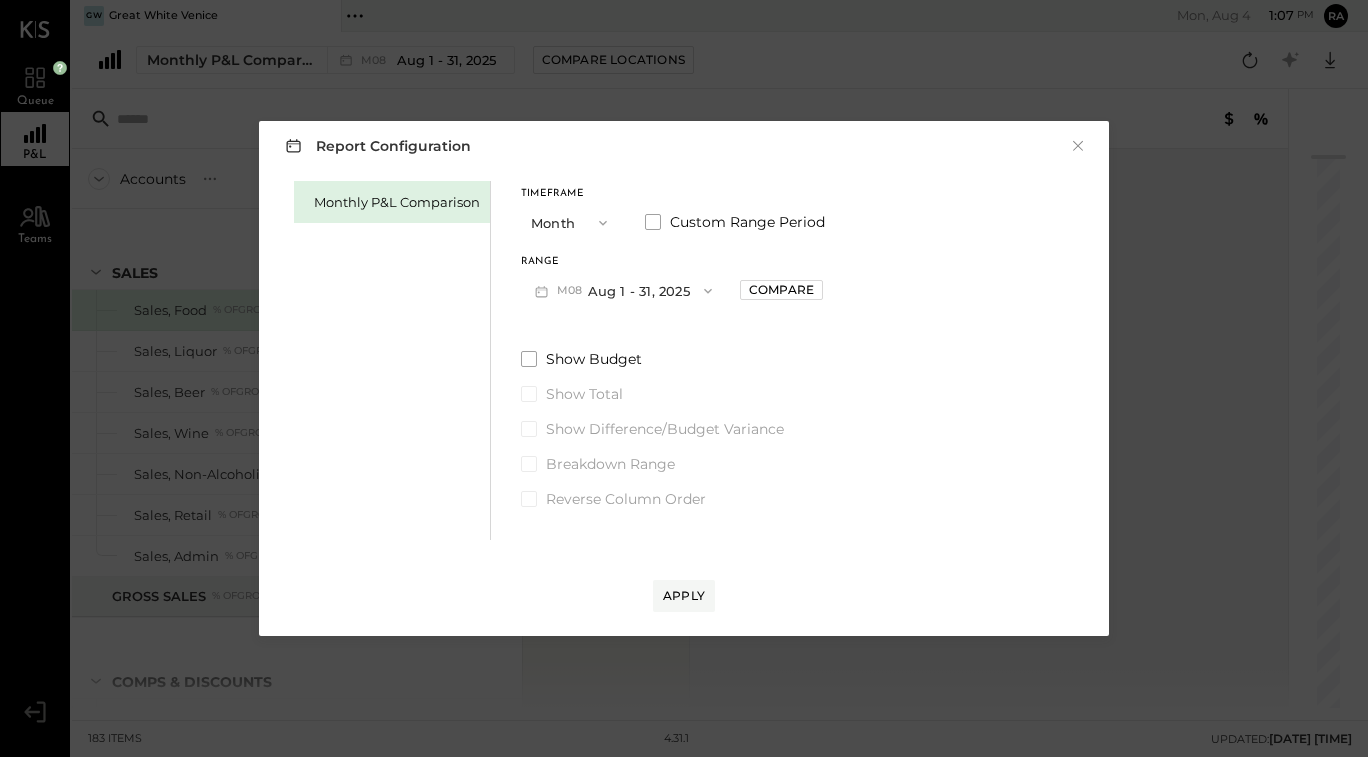 click on "M08 Aug 1 - 31, 2025" at bounding box center (623, 290) 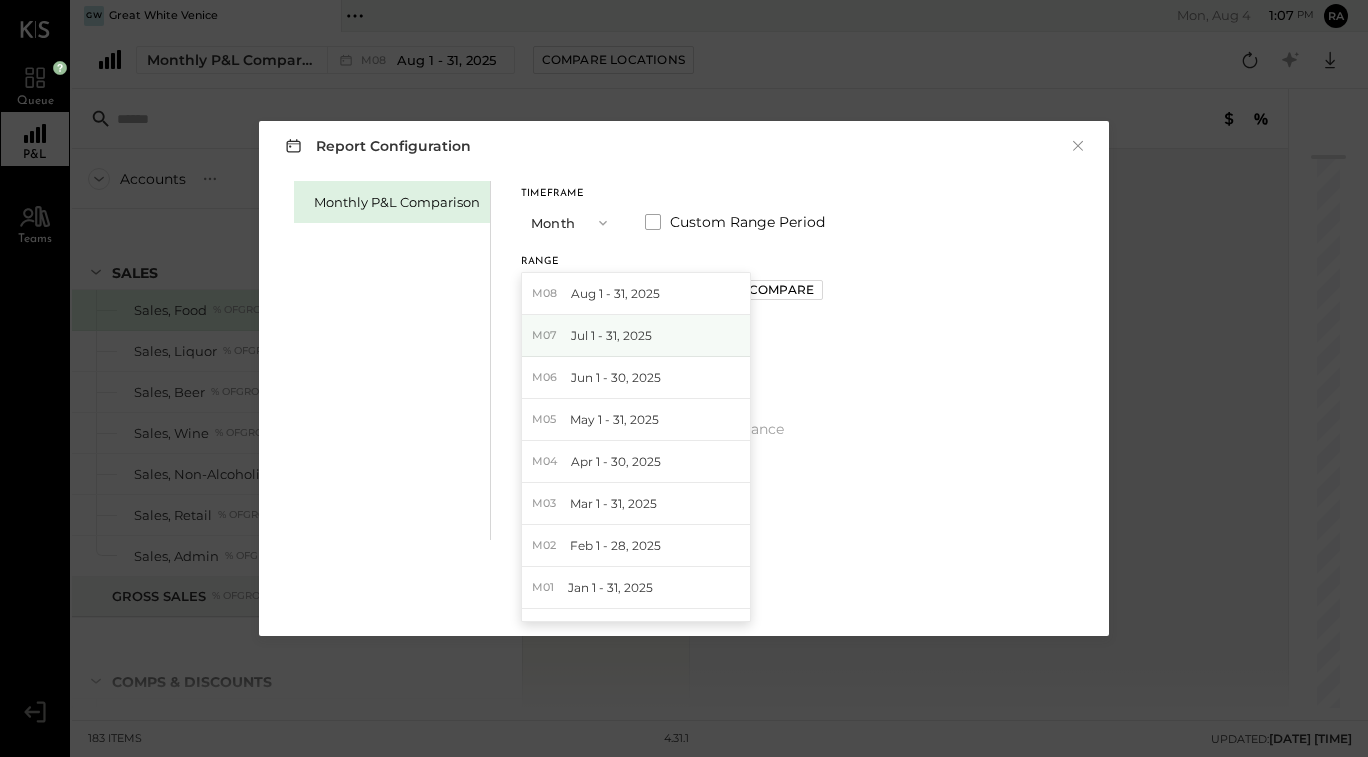 click on "M07   Jul 1 - 31, 2025" at bounding box center (636, 336) 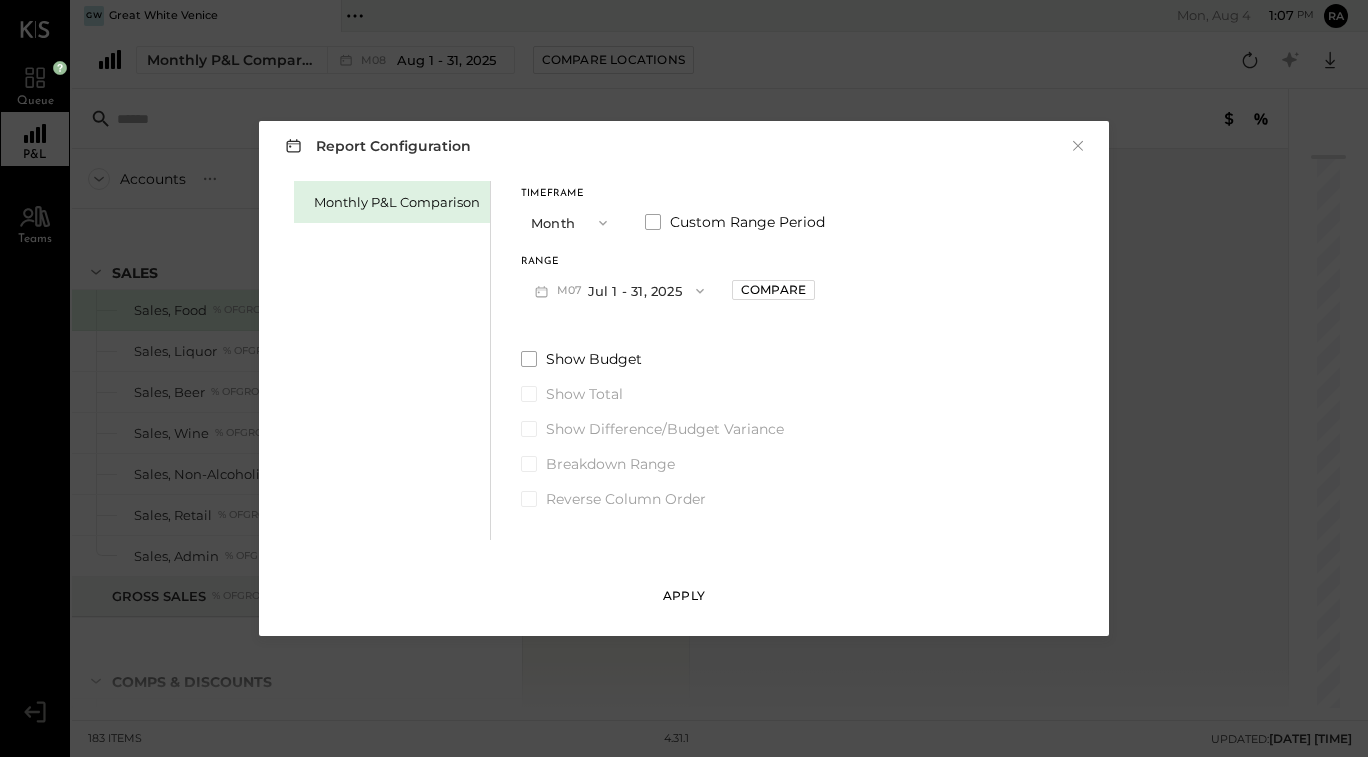 click on "Apply" at bounding box center (684, 595) 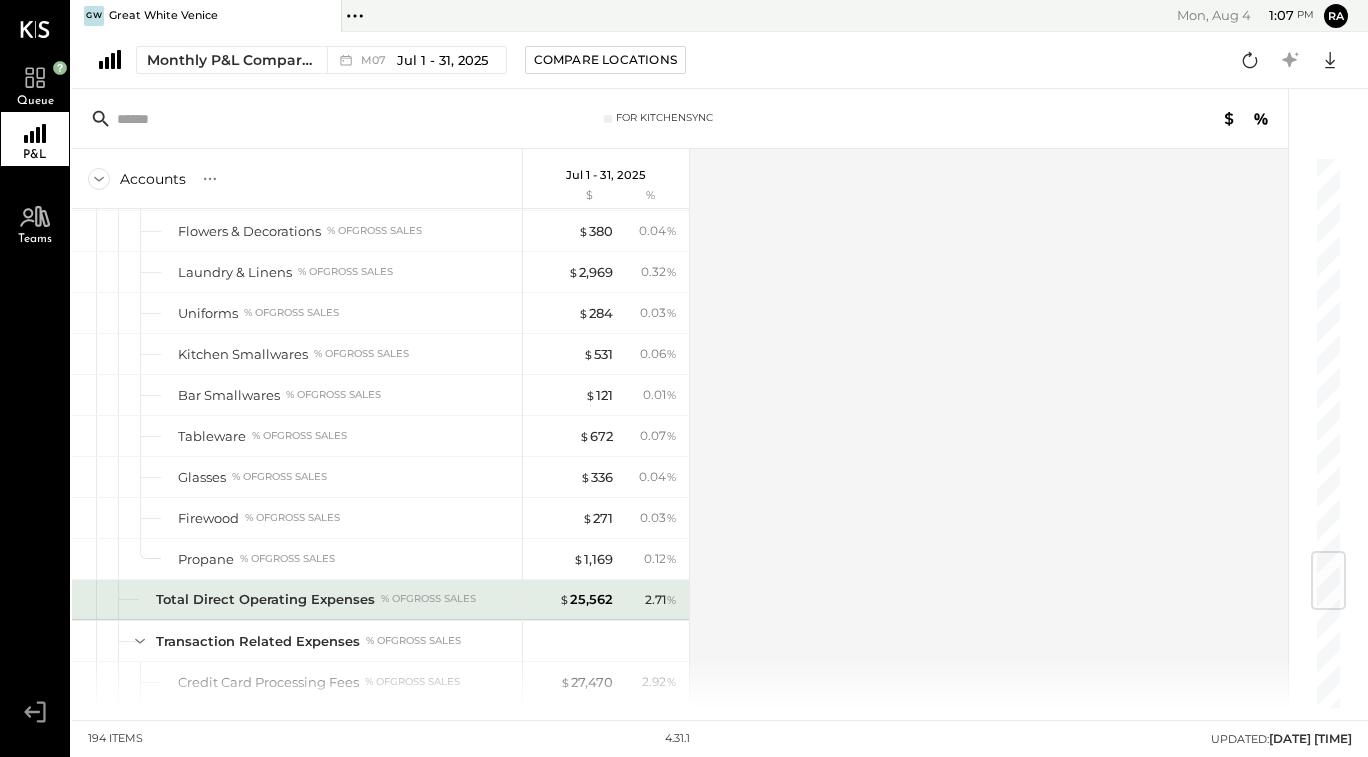 scroll, scrollTop: 3356, scrollLeft: 0, axis: vertical 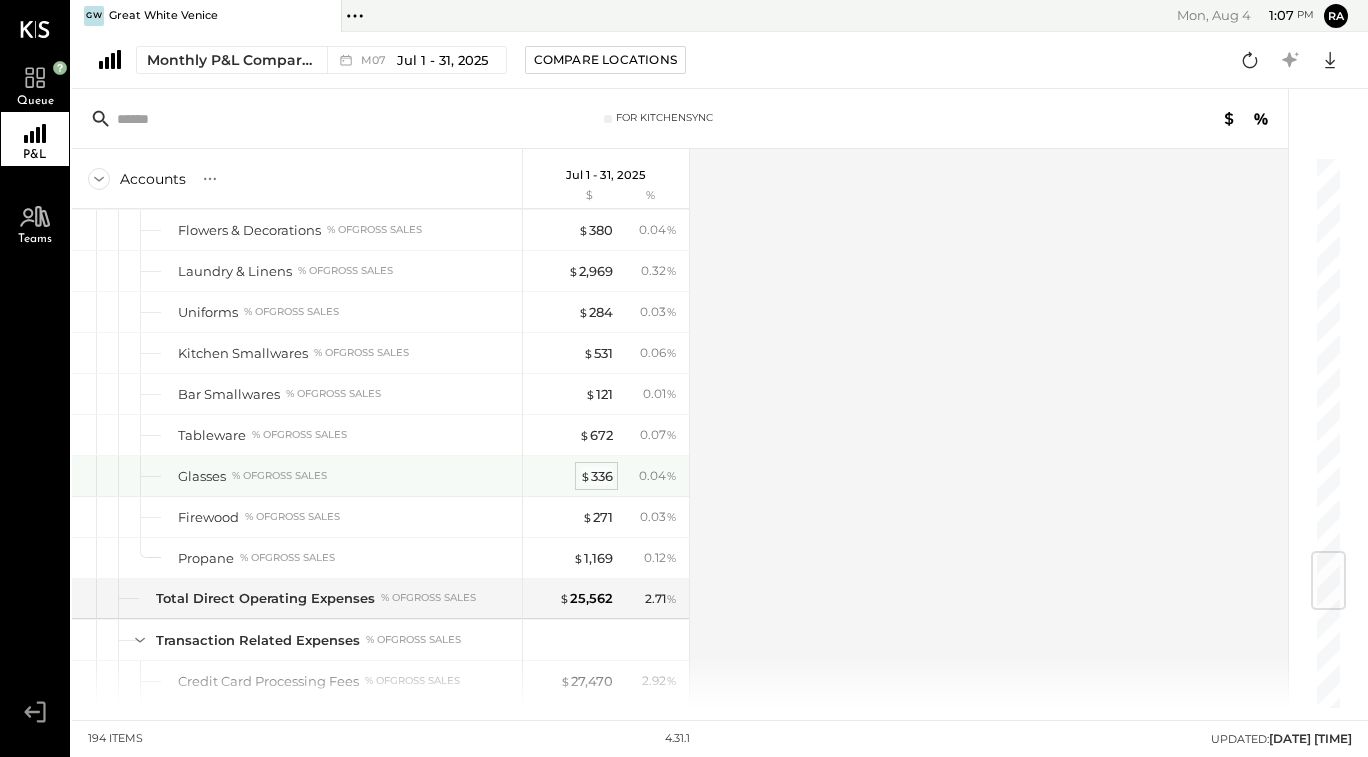 click on "$ 336" at bounding box center [596, 476] 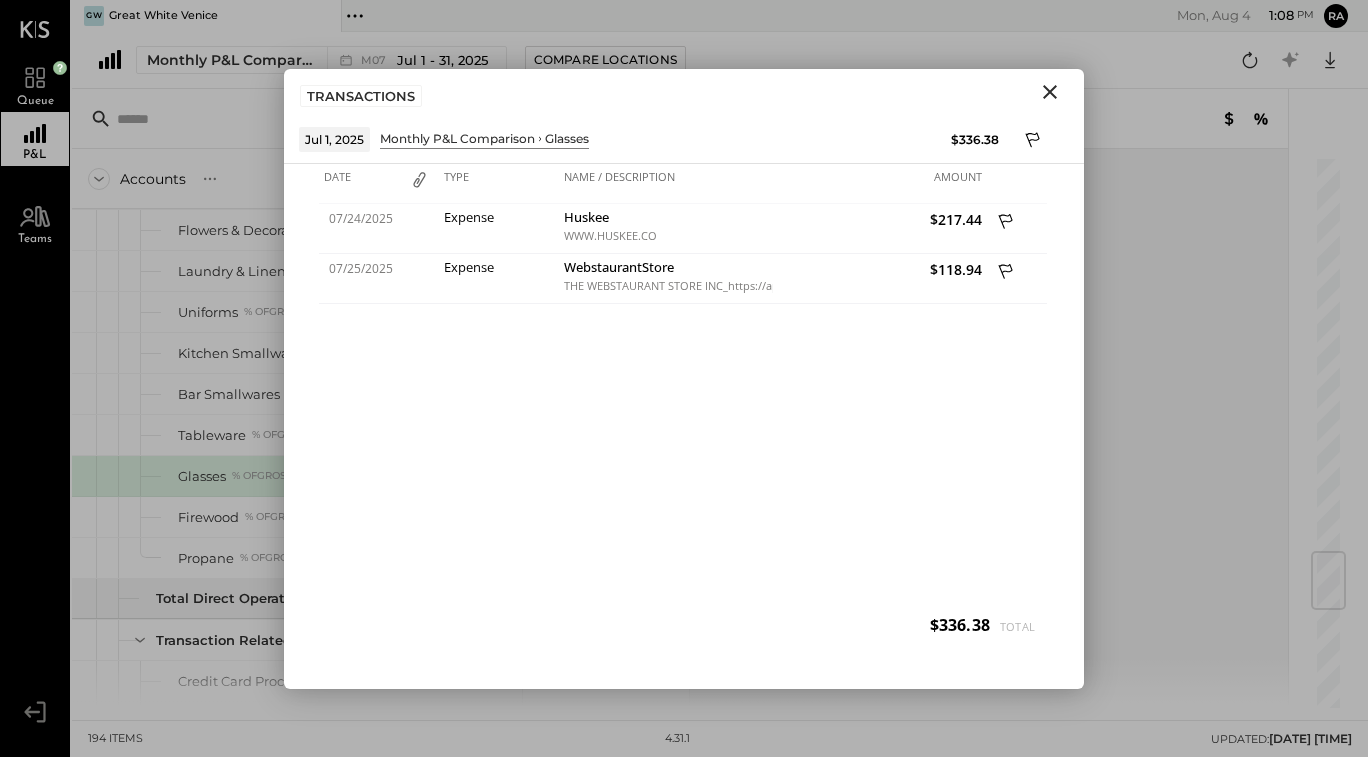 click 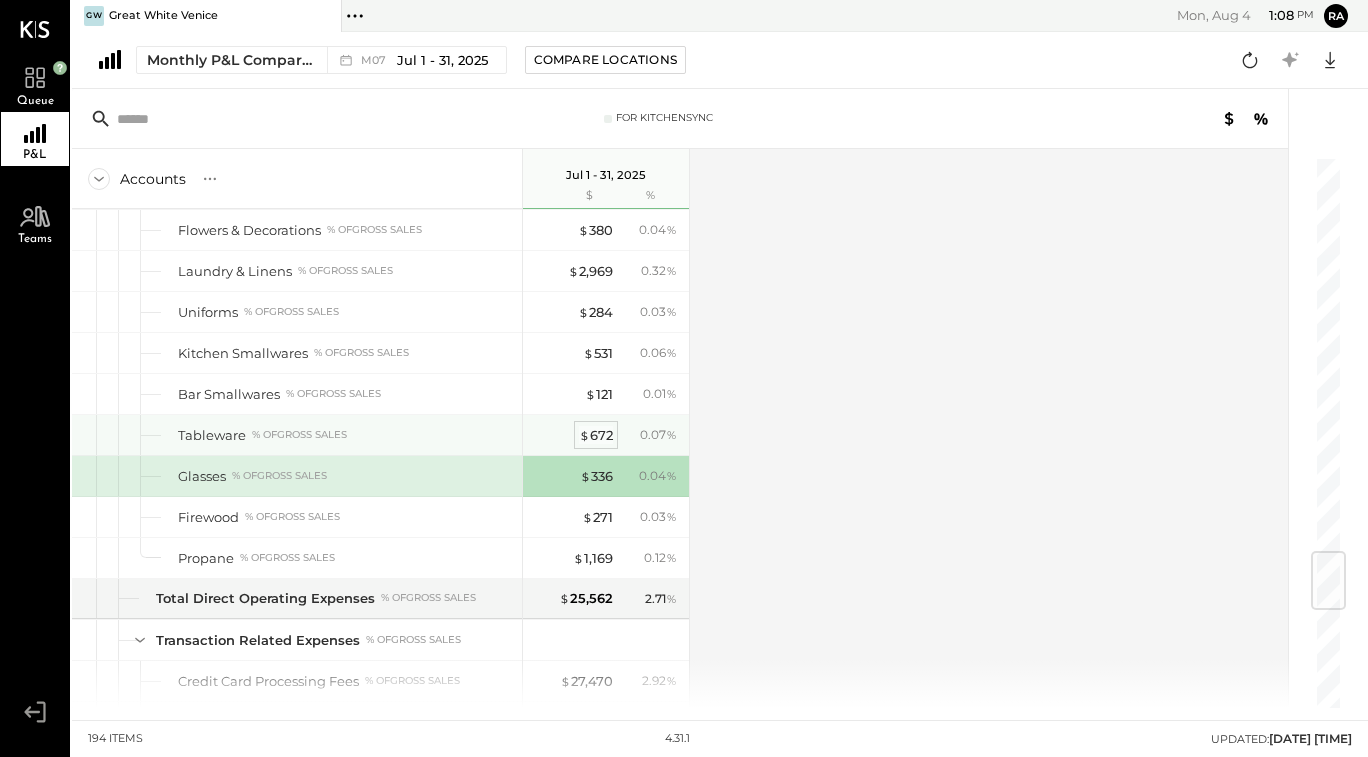 click on "$ 672" at bounding box center (596, 435) 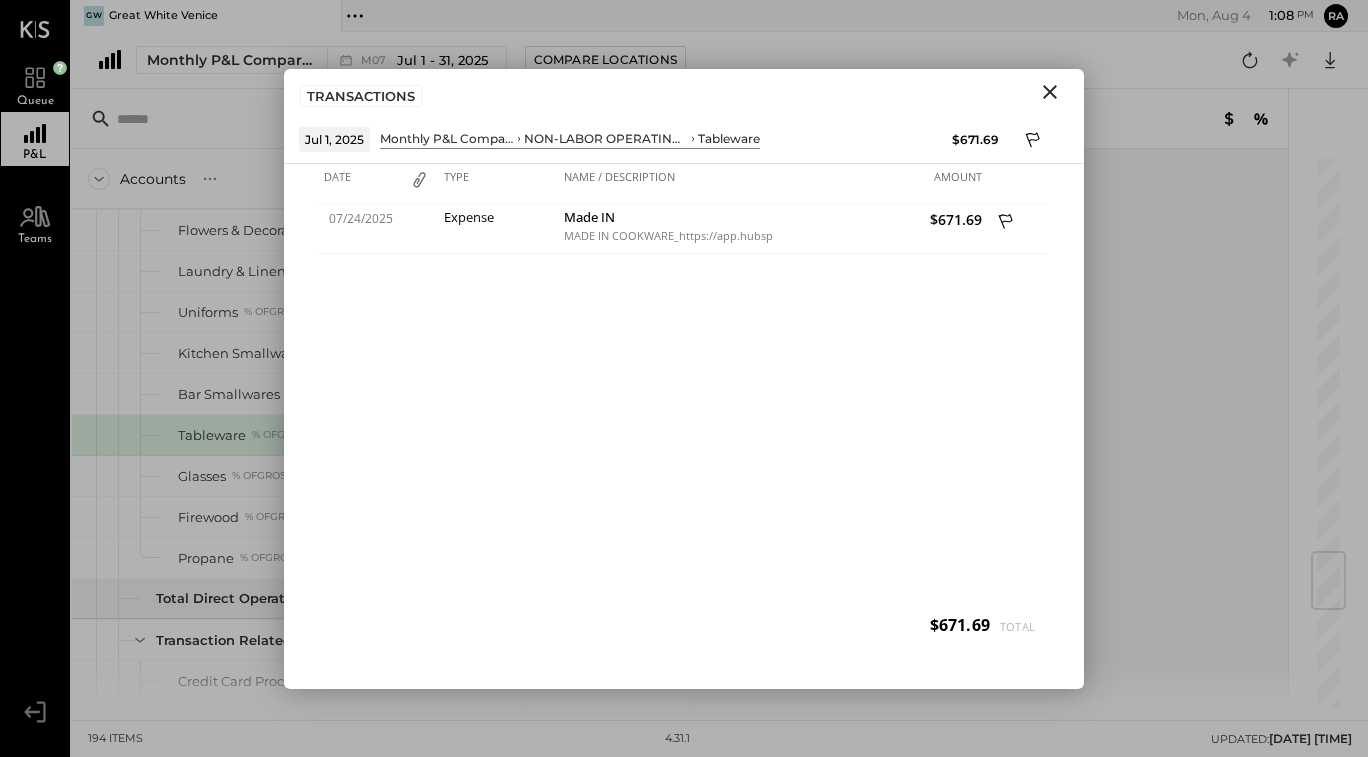 click 